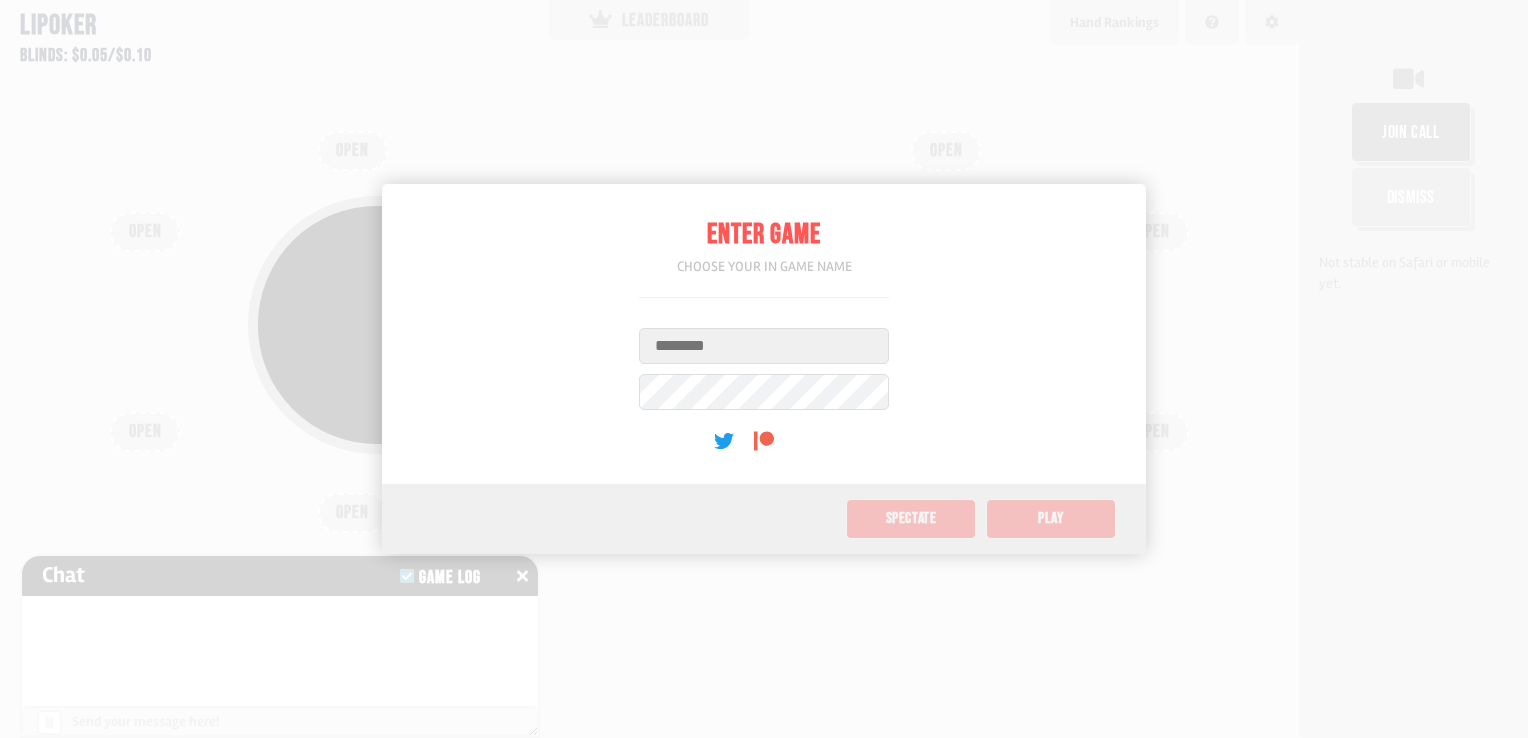 scroll, scrollTop: 0, scrollLeft: 0, axis: both 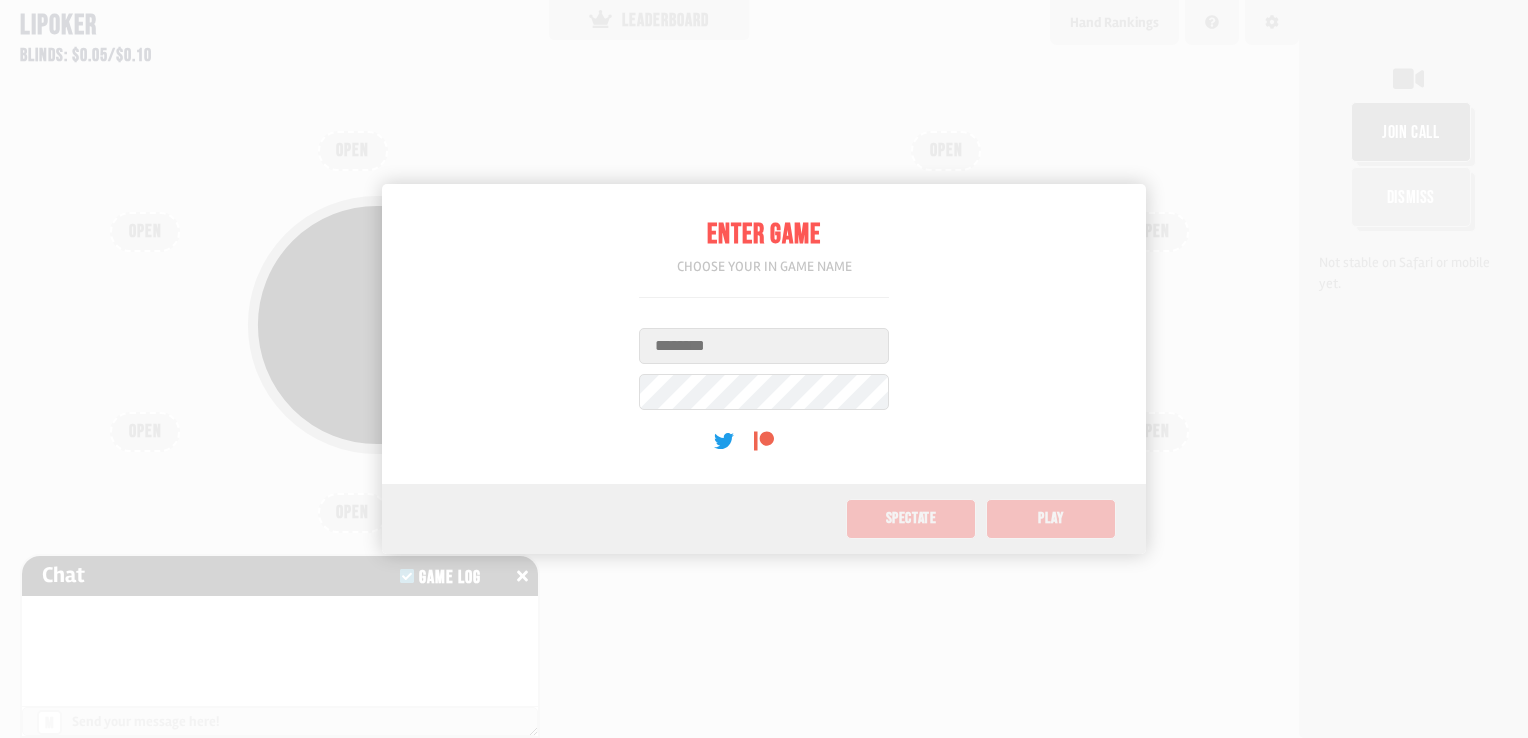 type on "*******" 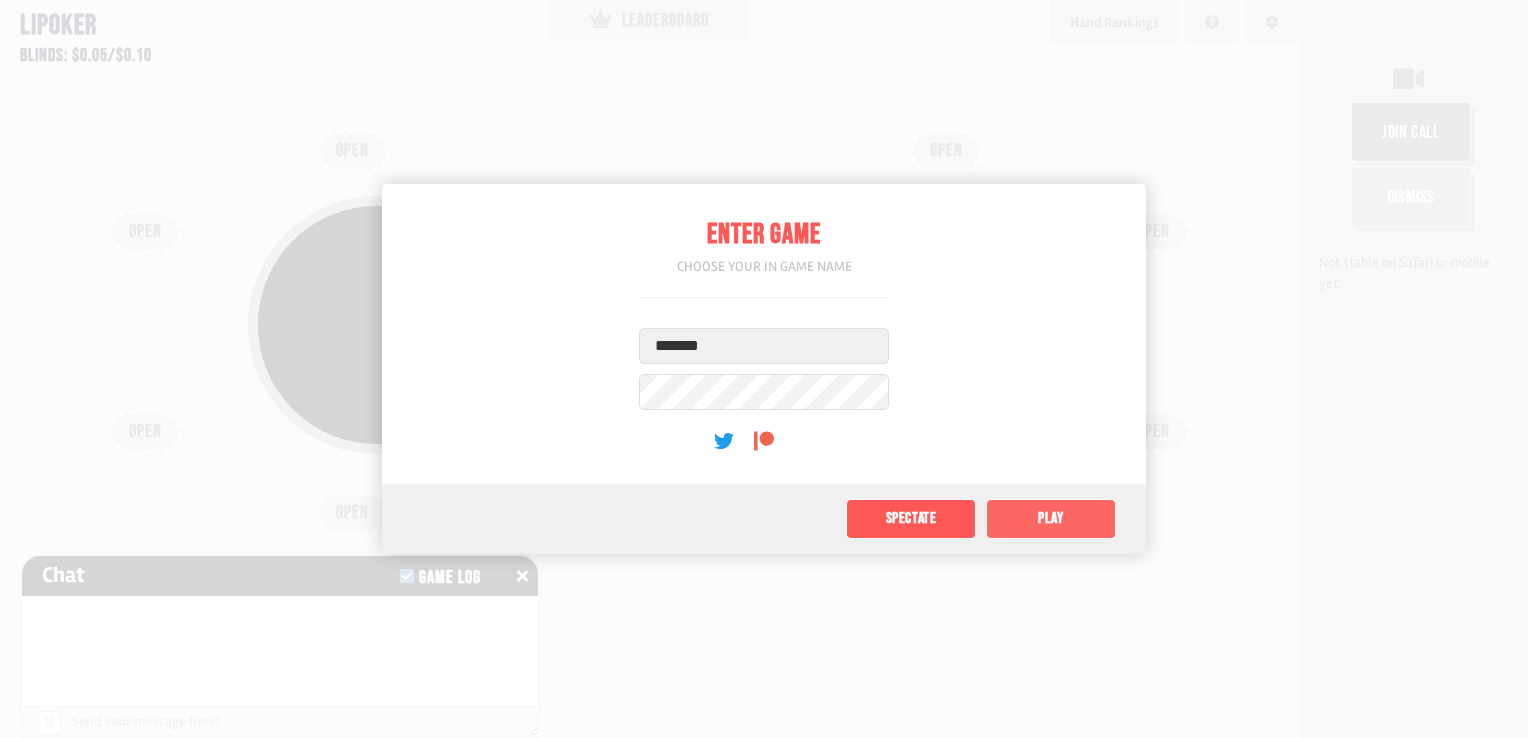 drag, startPoint x: 1064, startPoint y: 531, endPoint x: 1051, endPoint y: 530, distance: 13.038404 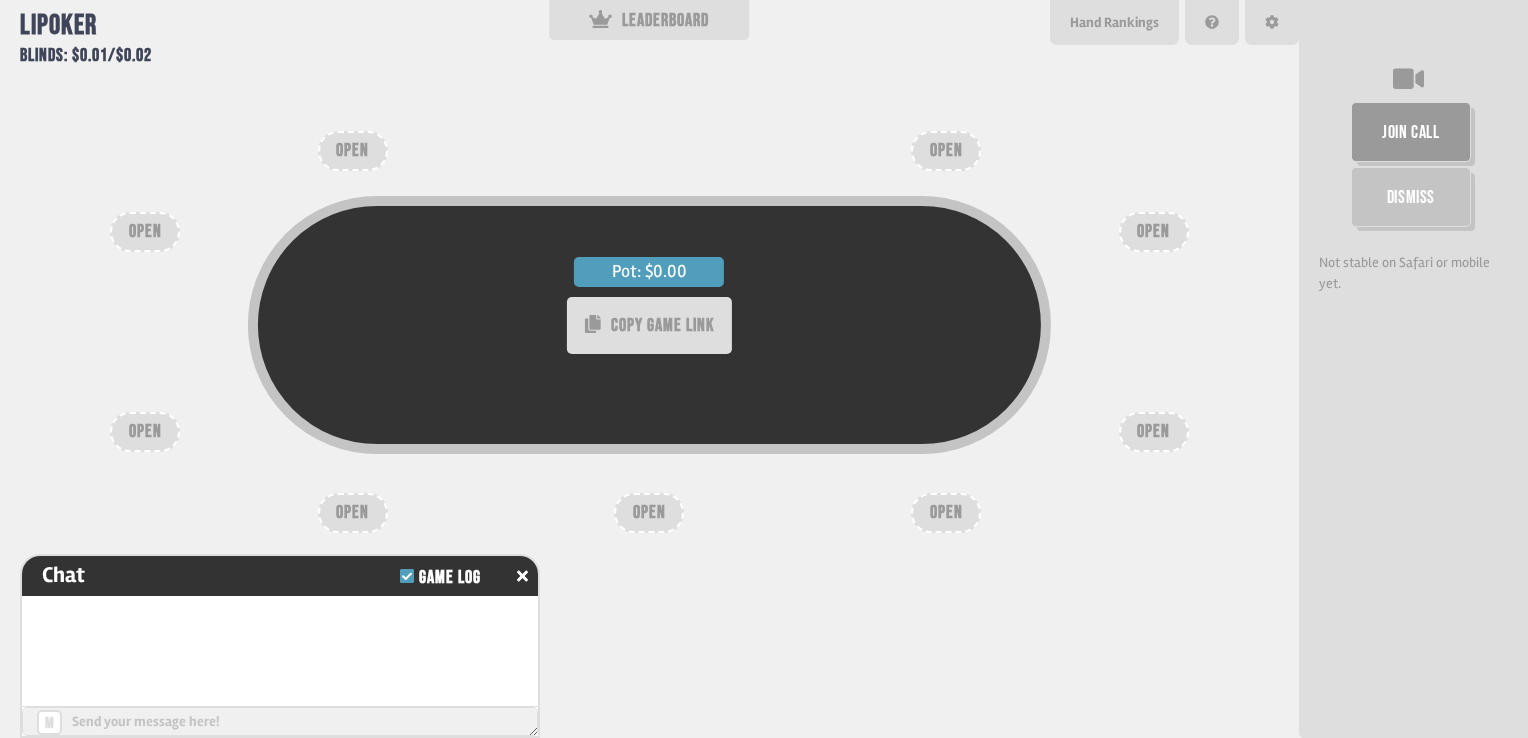 type on "*" 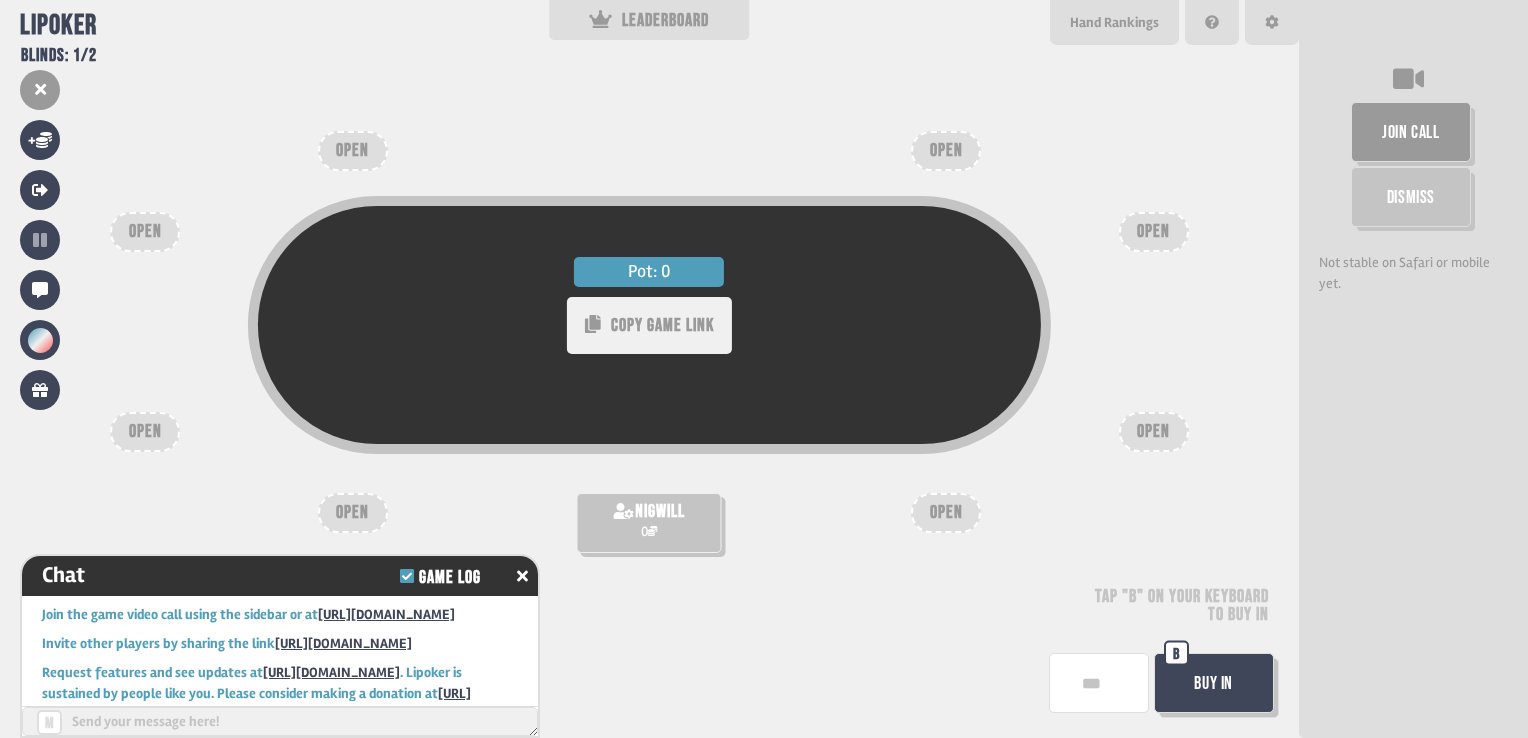 scroll, scrollTop: 72, scrollLeft: 0, axis: vertical 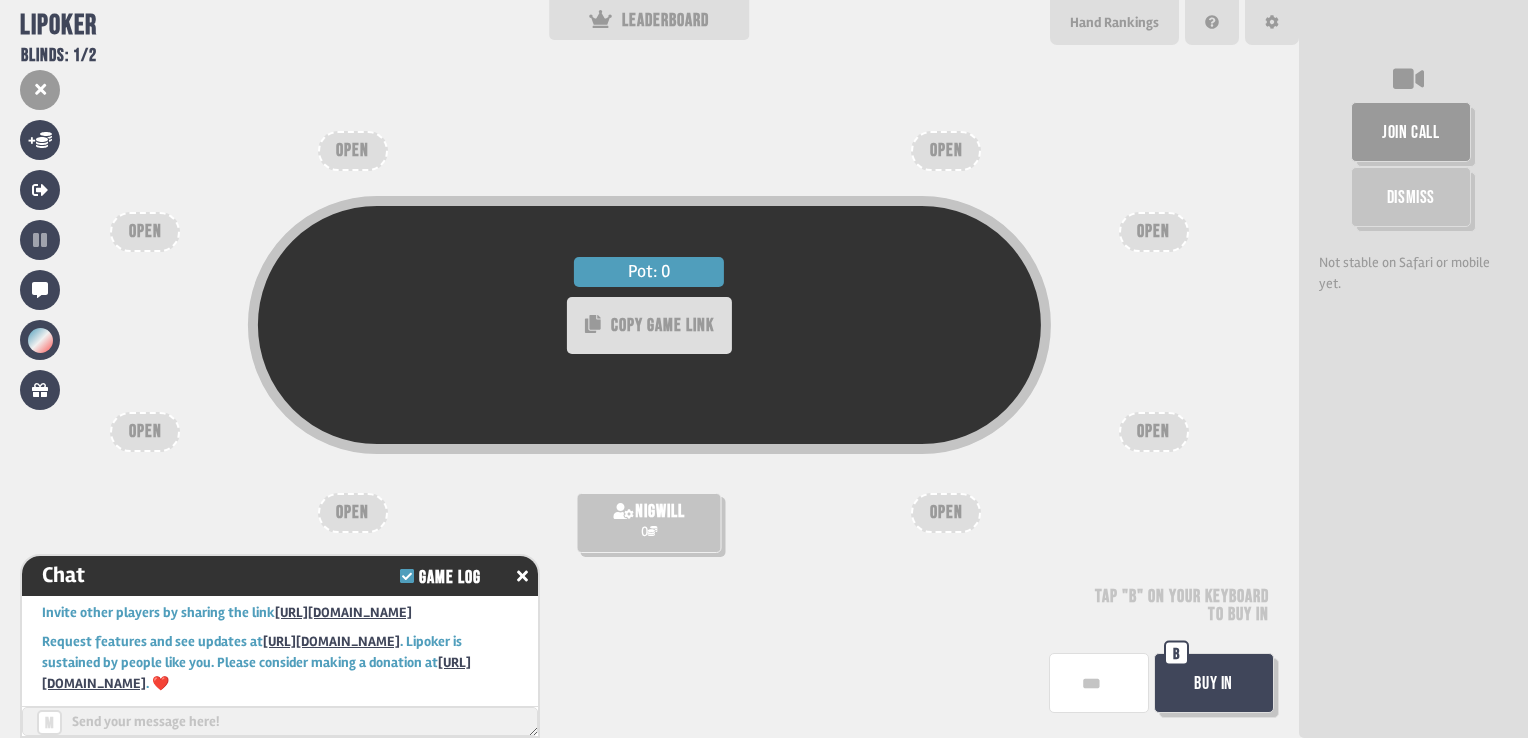 click on "Buy In" at bounding box center (1214, 683) 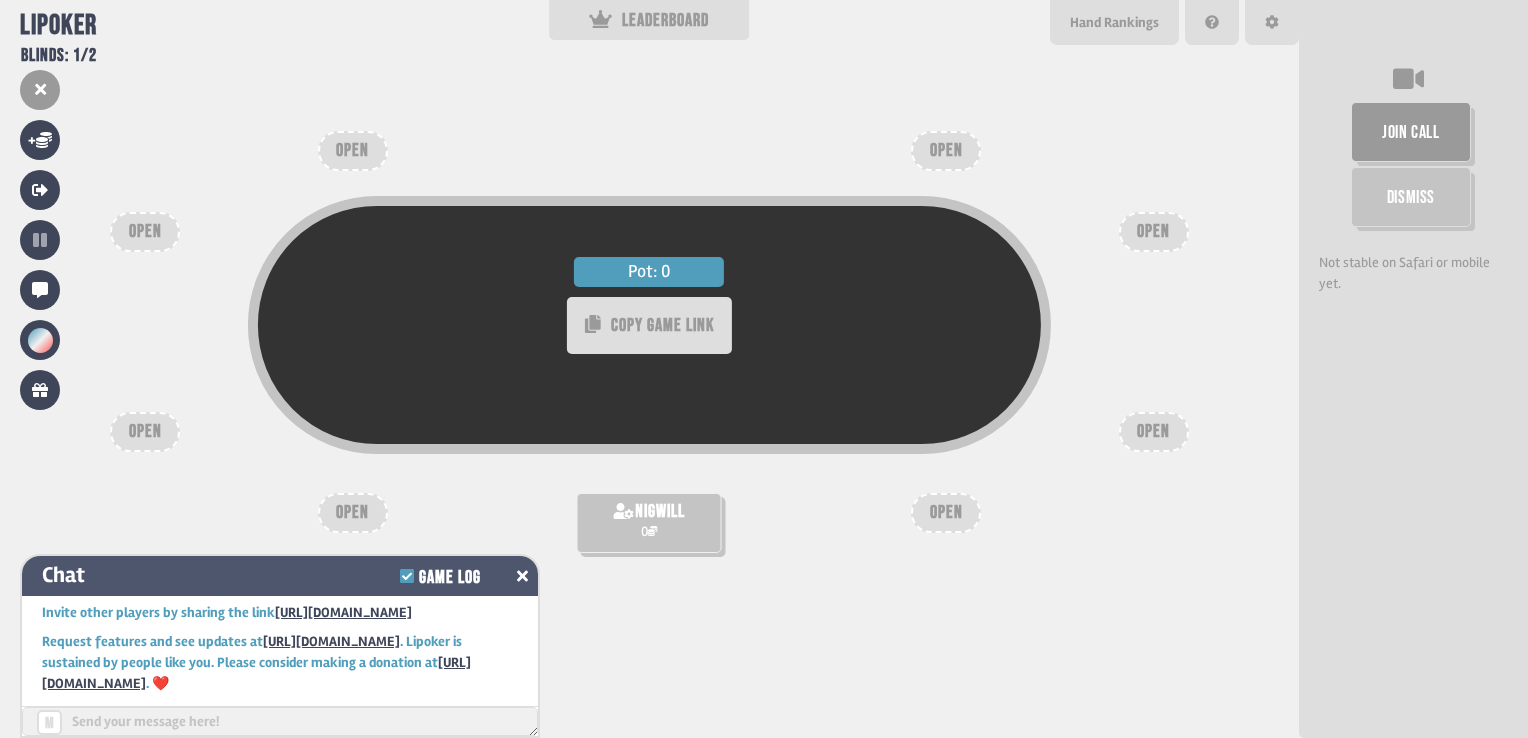 click 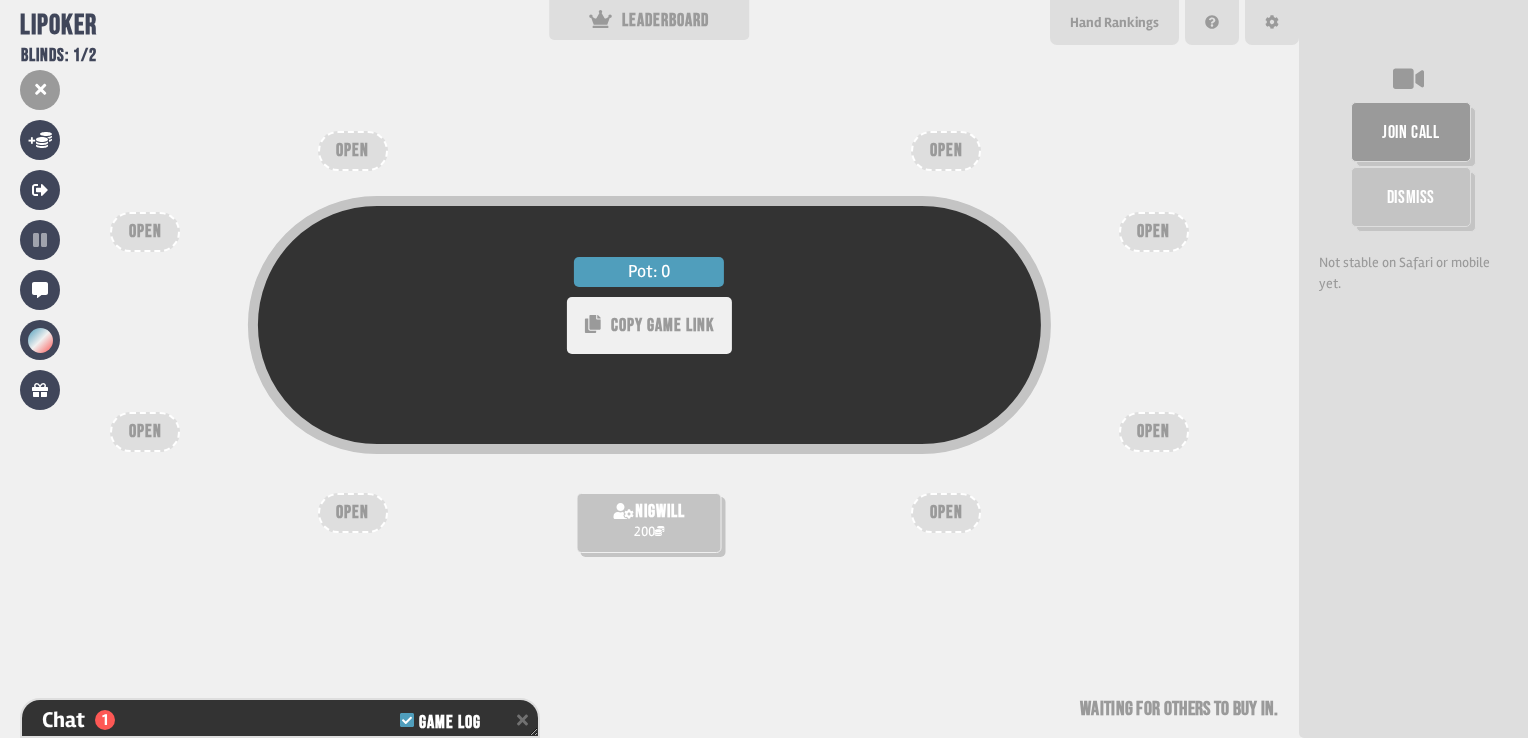 click on "COPY GAME LINK" at bounding box center [662, 325] 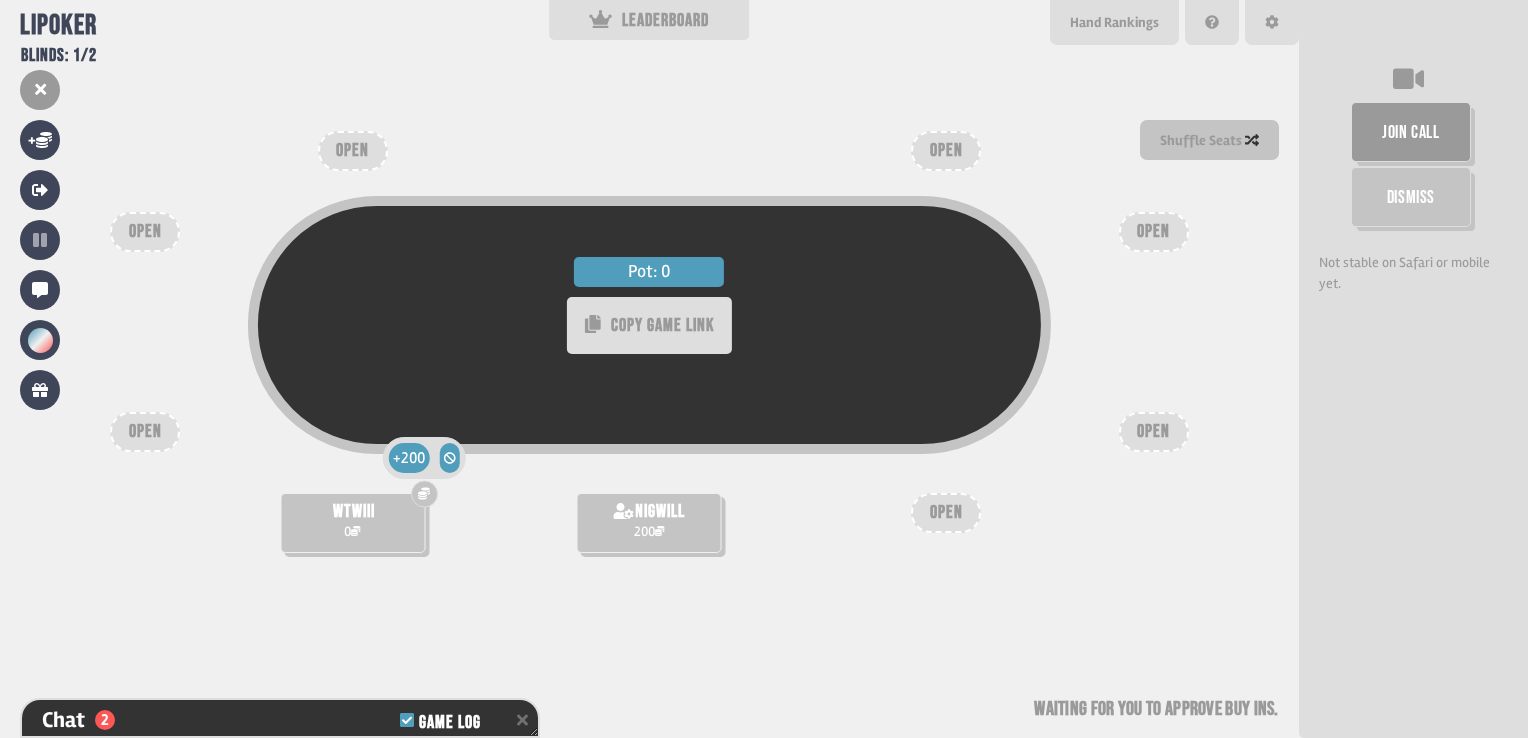 click on "Pot: 0   COPY GAME LINK Accept + 200 Decline wtwiii 0  nigwill 200  OPEN OPEN OPEN OPEN OPEN OPEN OPEN Waiting for you to approve buy ins" at bounding box center (649, 369) 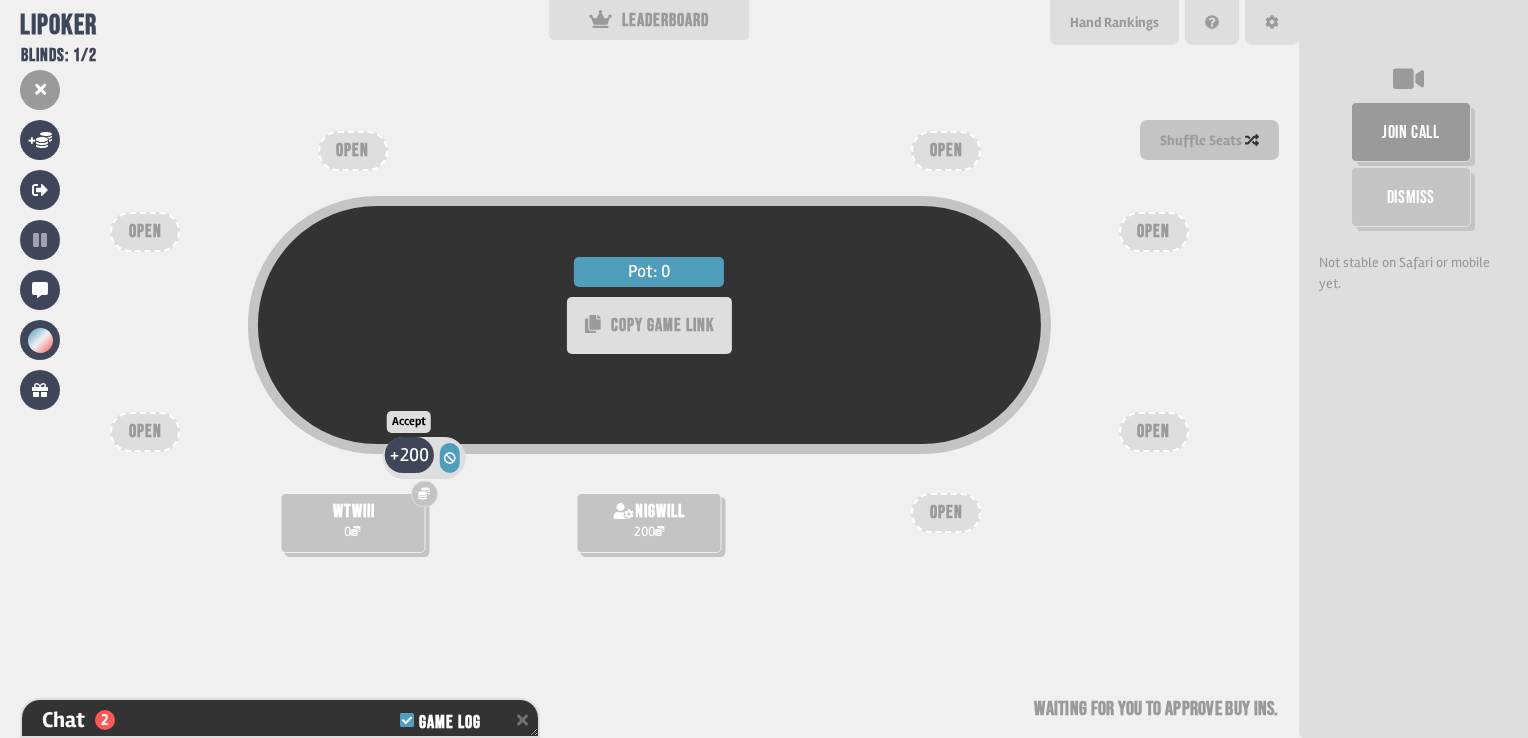 click on "200" at bounding box center (414, 454) 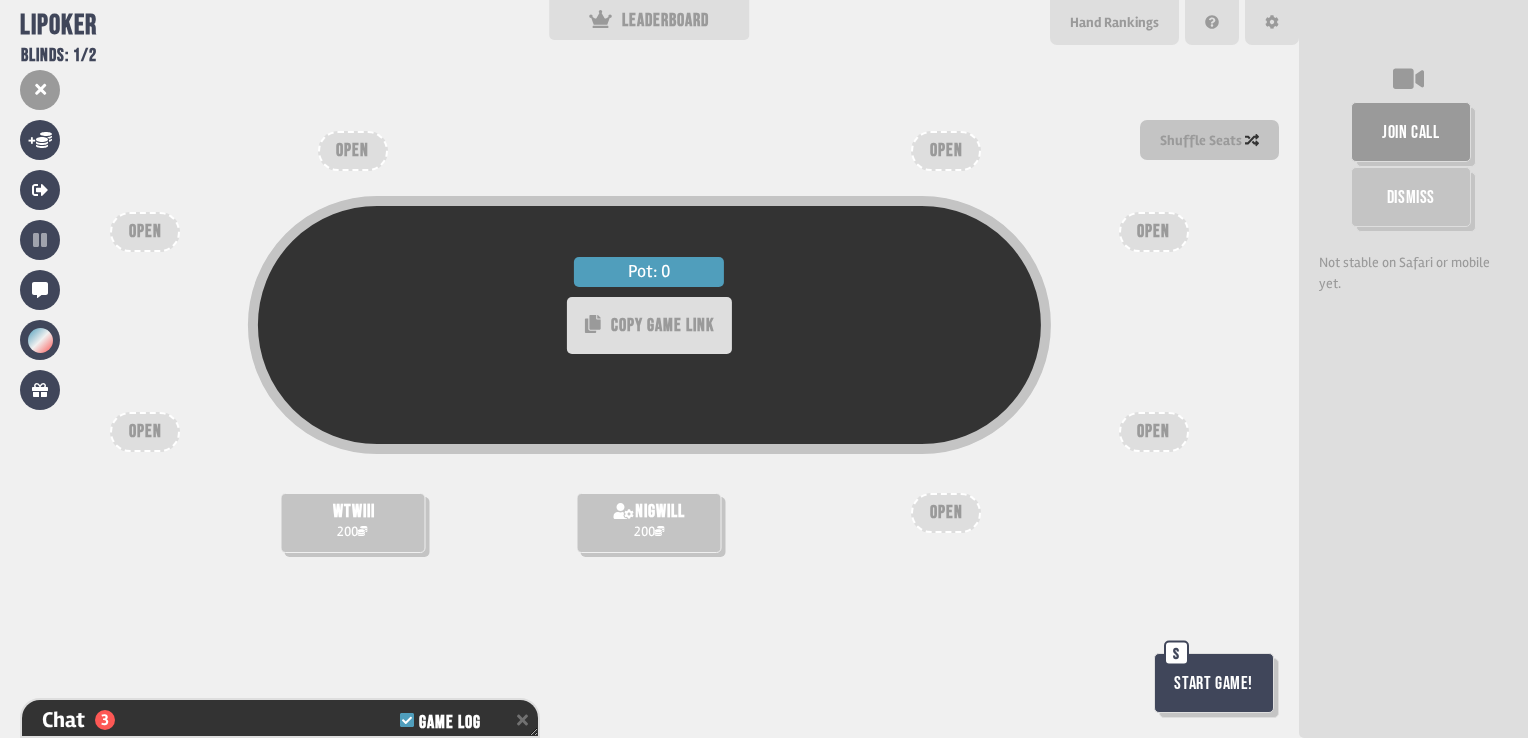 click on "Start Game!" at bounding box center [1214, 683] 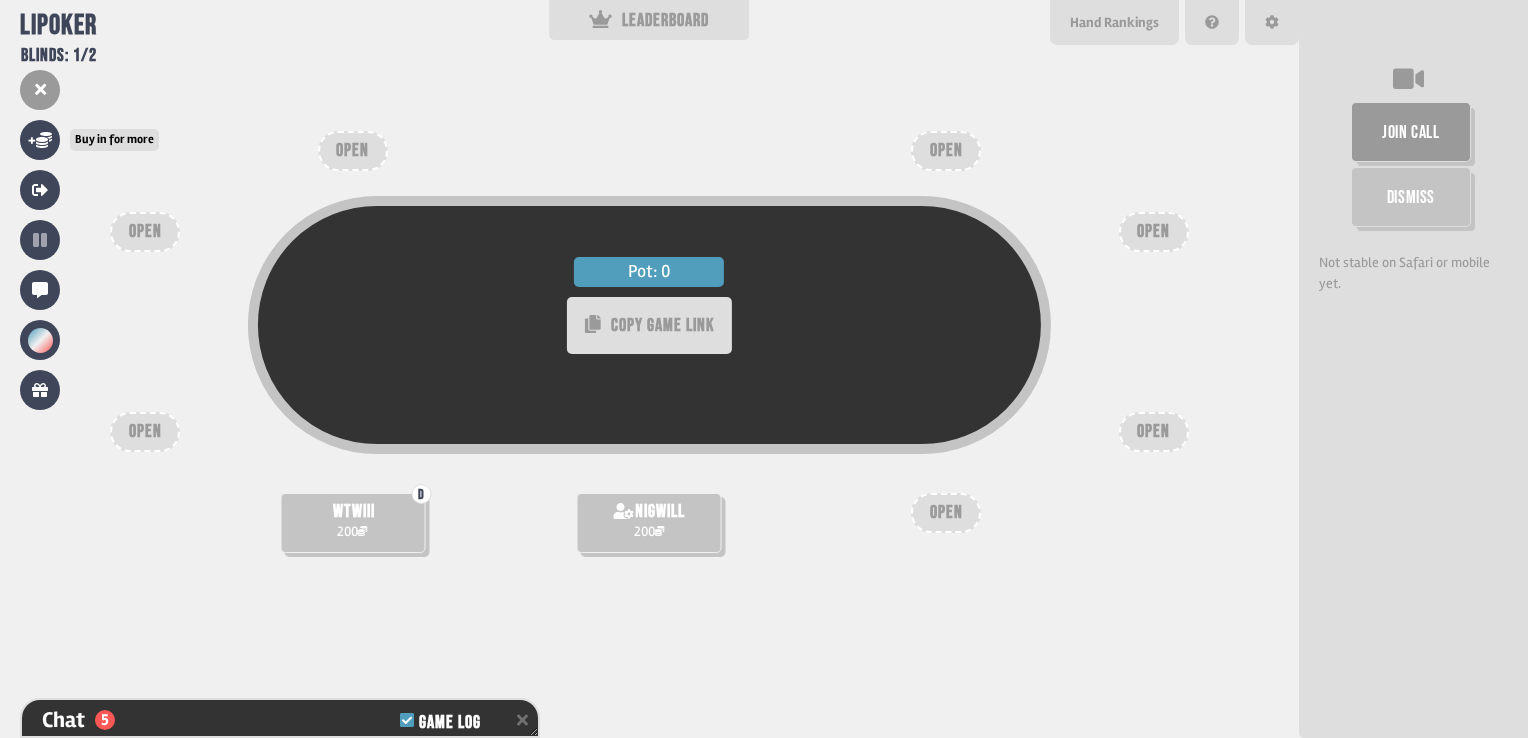 scroll, scrollTop: 98, scrollLeft: 0, axis: vertical 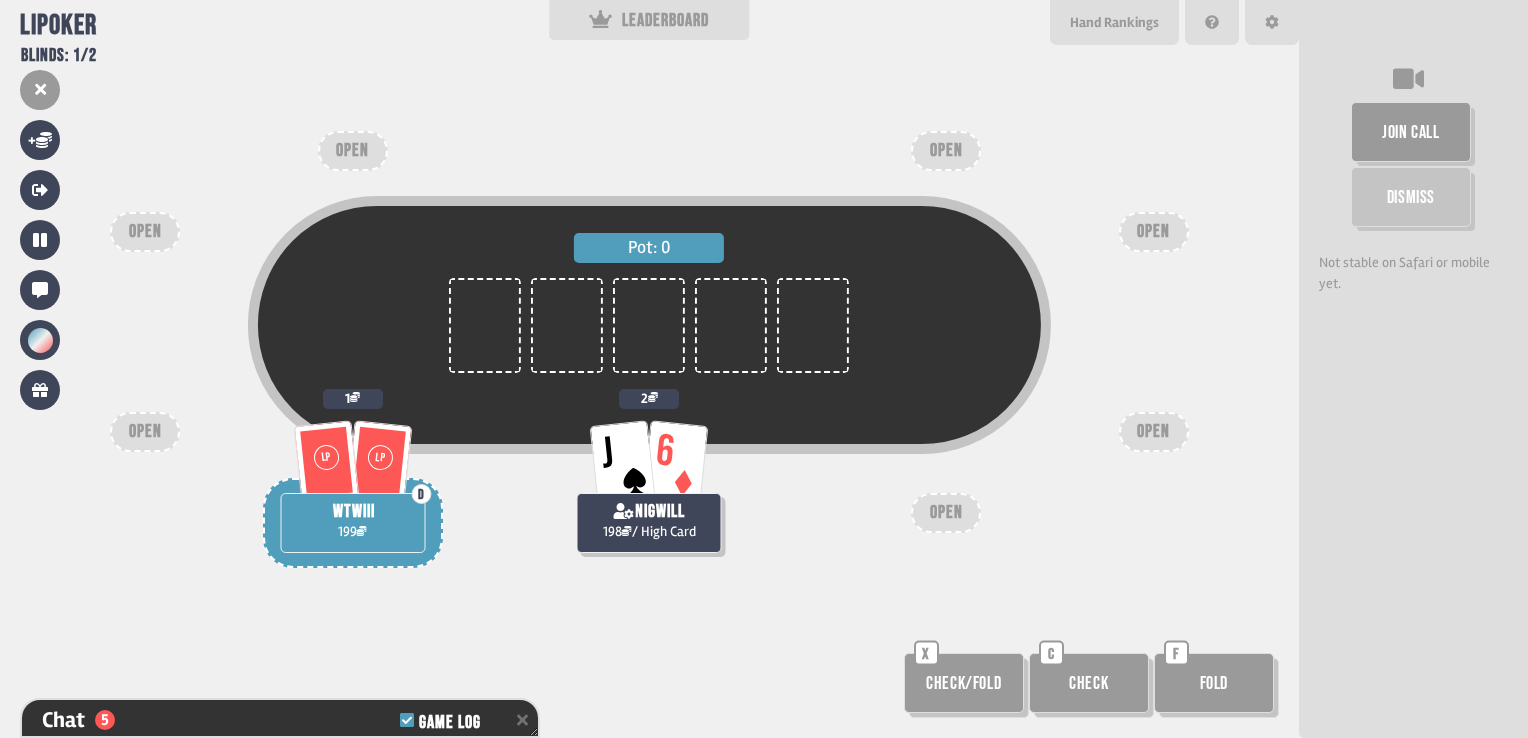 click on "Check" at bounding box center [1089, 683] 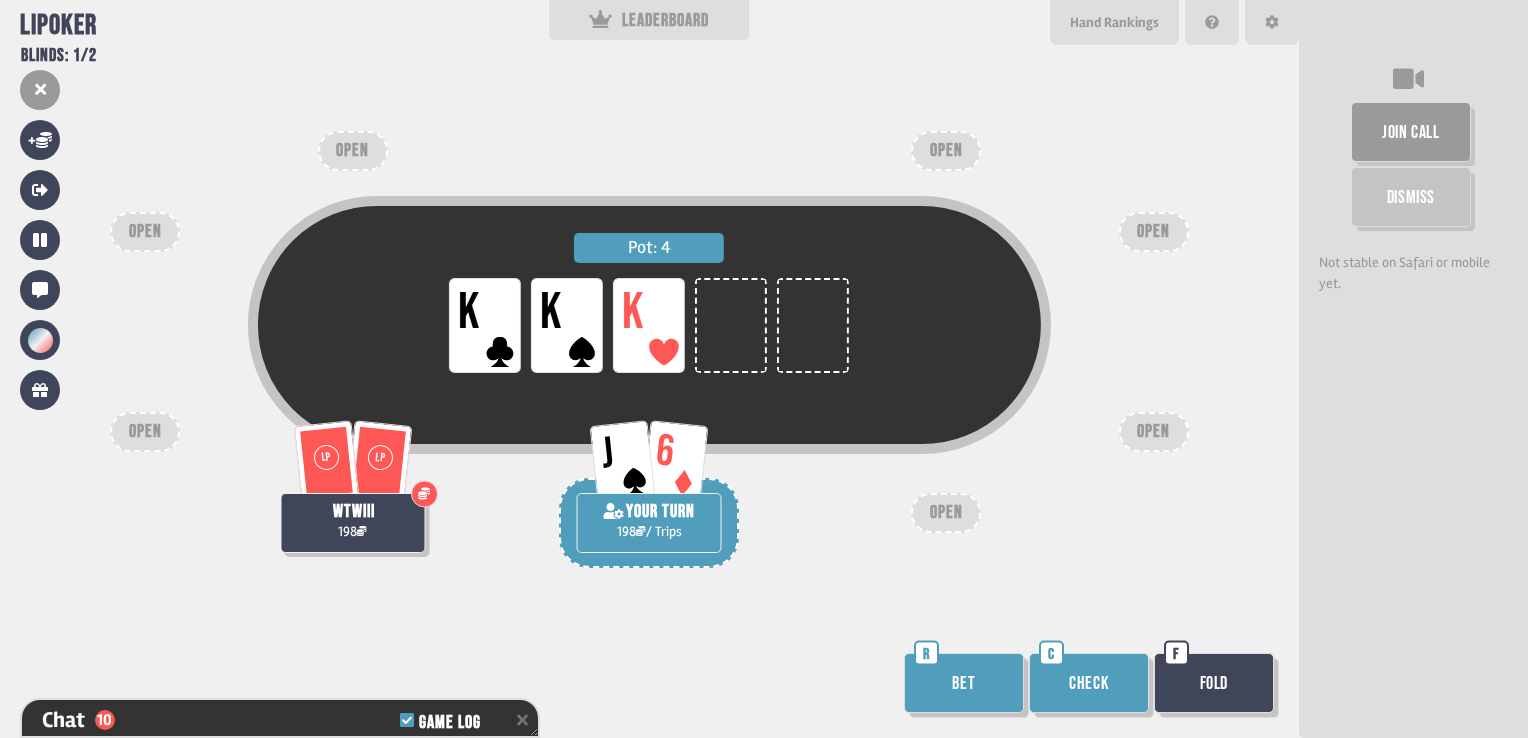 click on "Check" at bounding box center [1089, 683] 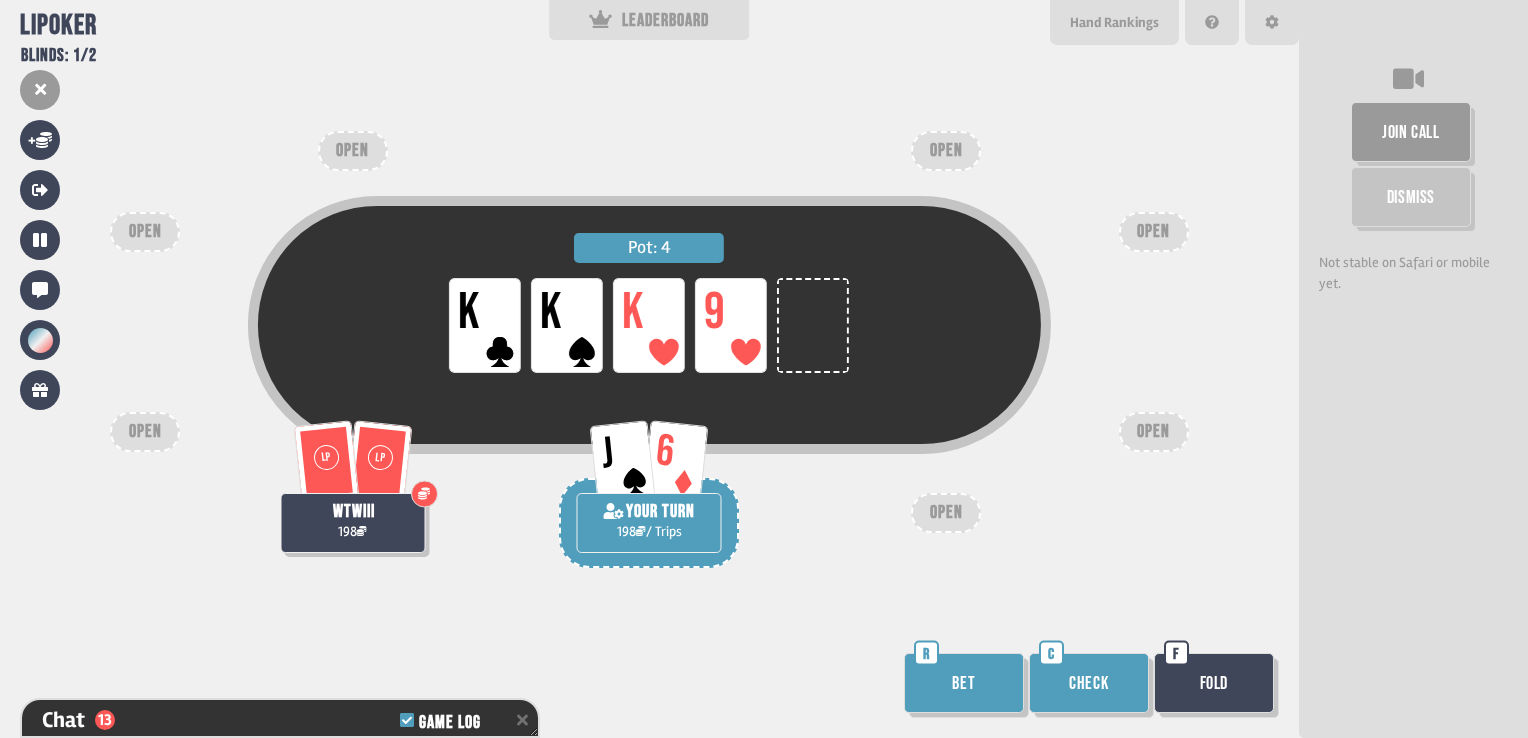 click on "Check" at bounding box center [1089, 683] 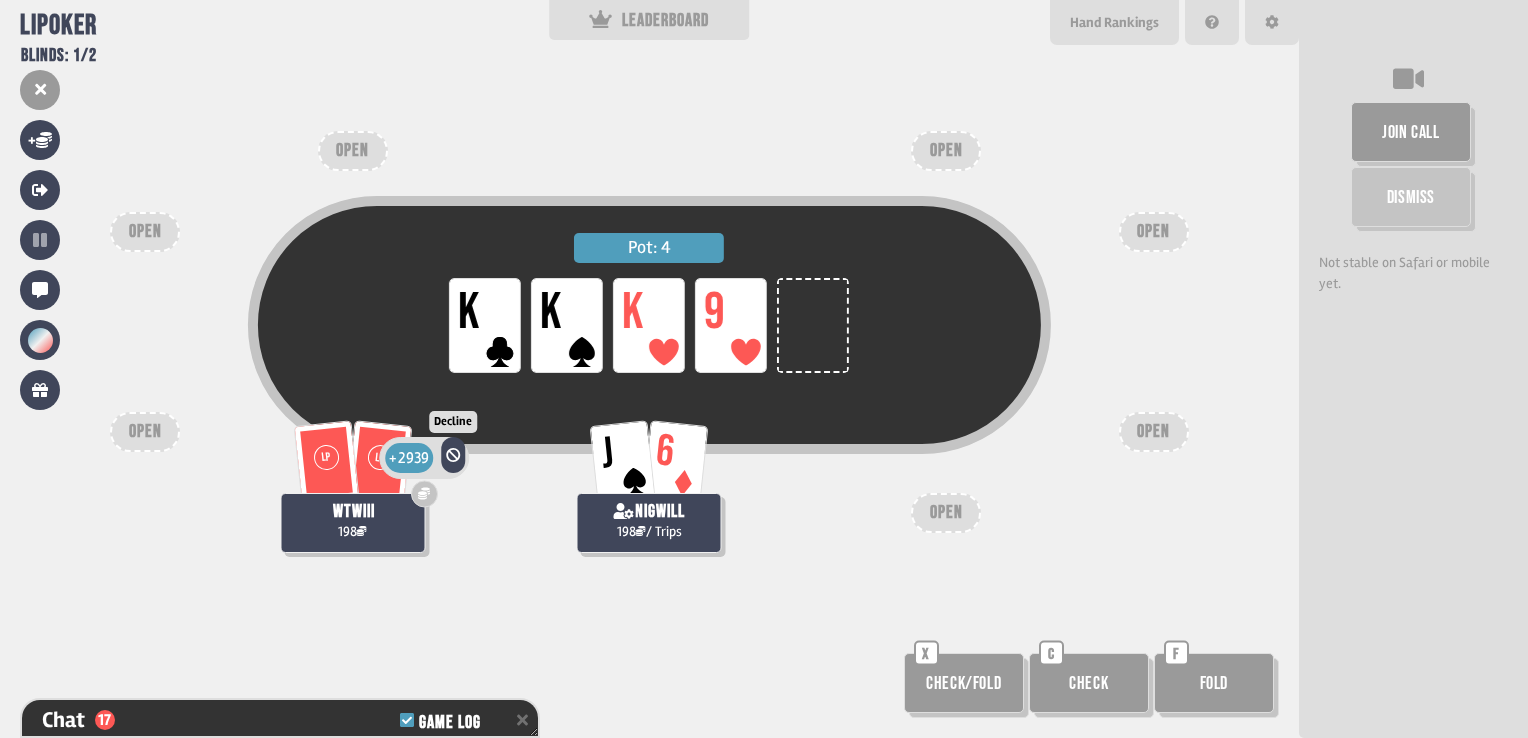 click at bounding box center [453, 455] 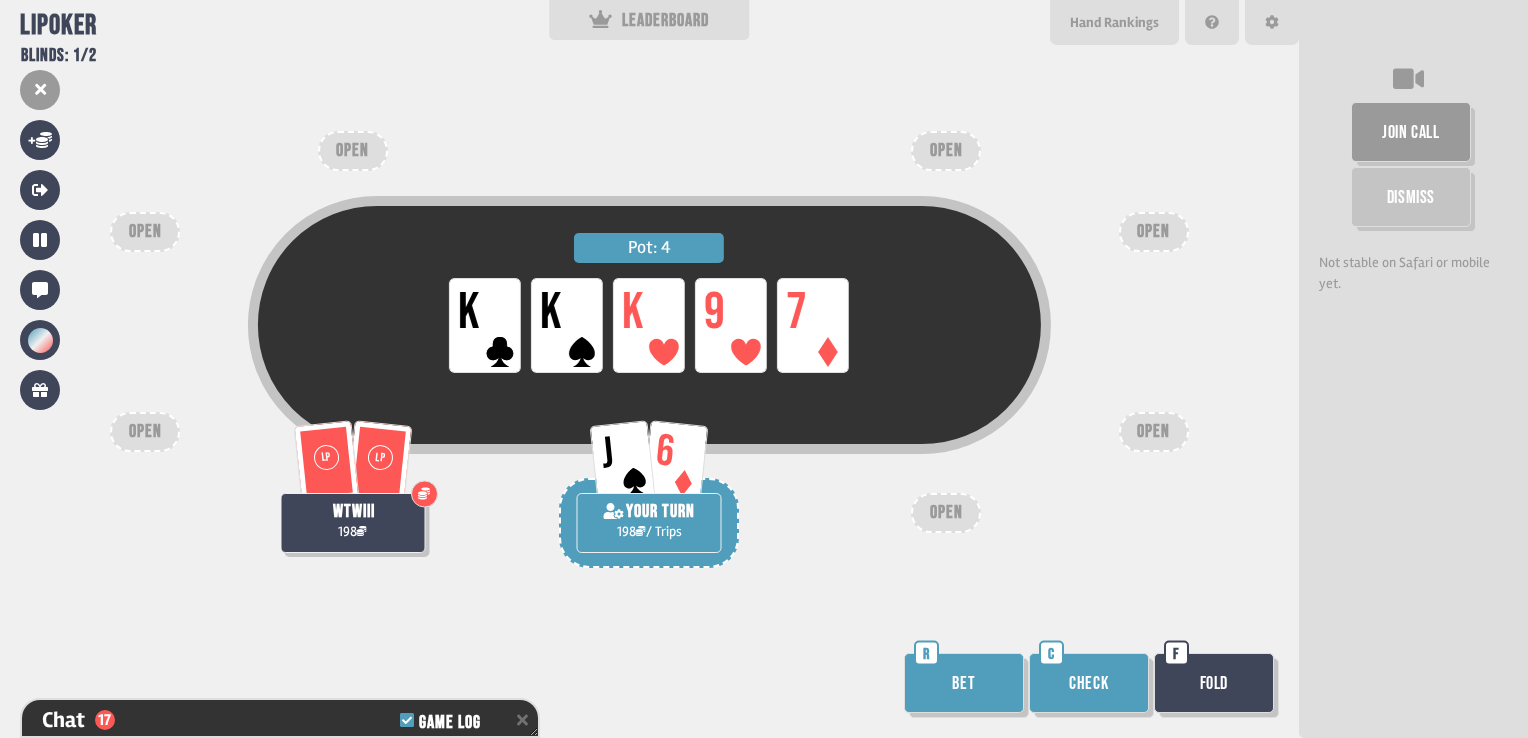 click on "Check" at bounding box center (1089, 683) 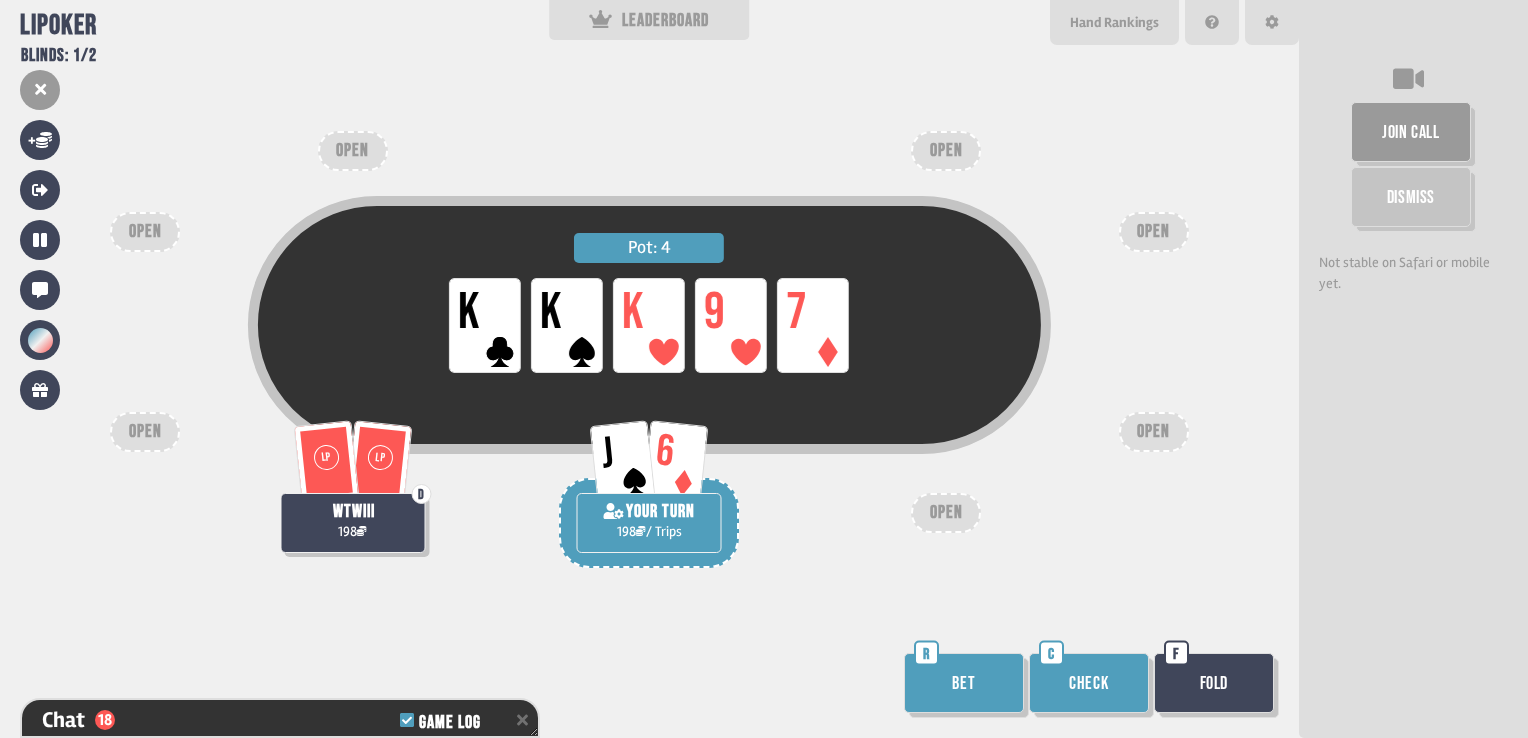 click on "Check" at bounding box center (1089, 683) 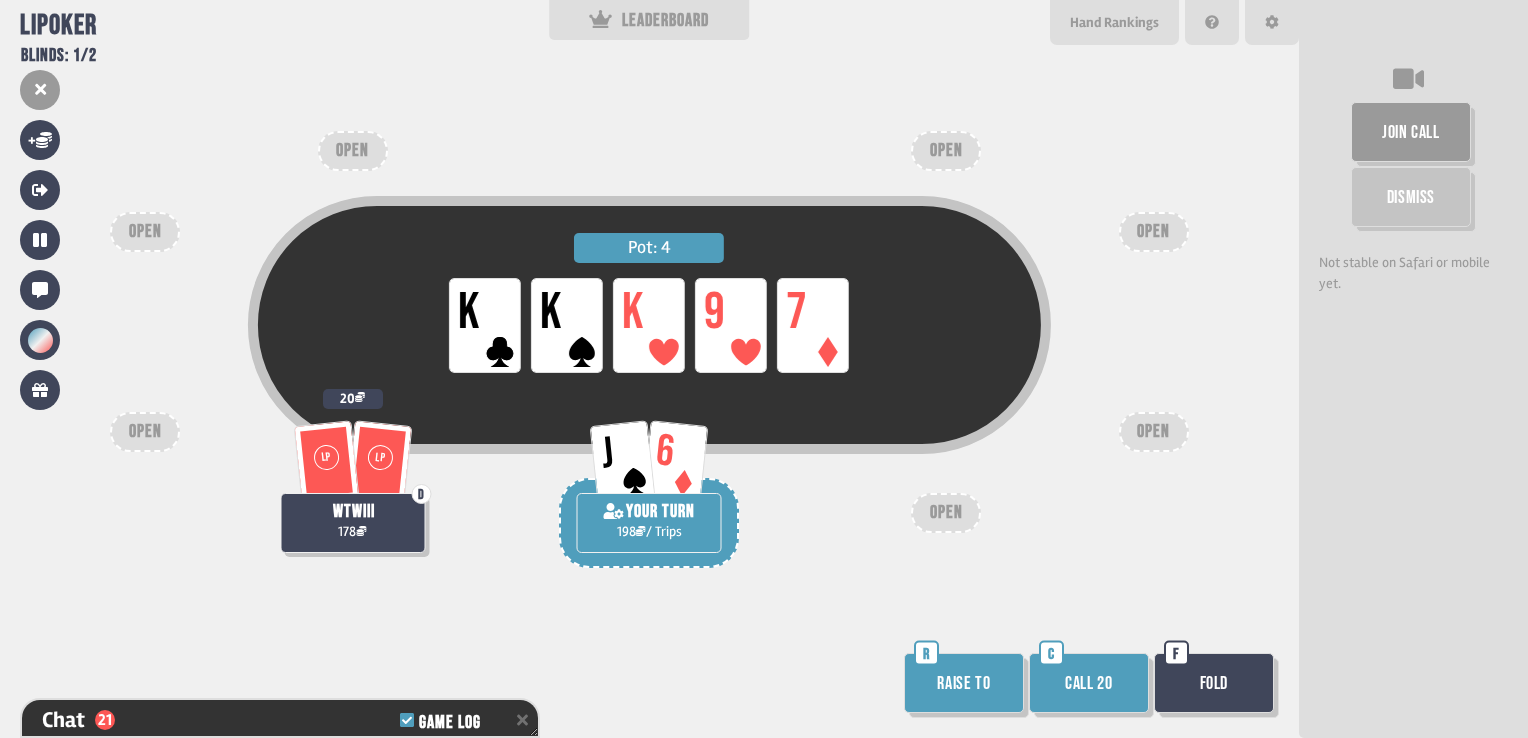 click on "Call 20" at bounding box center (1089, 683) 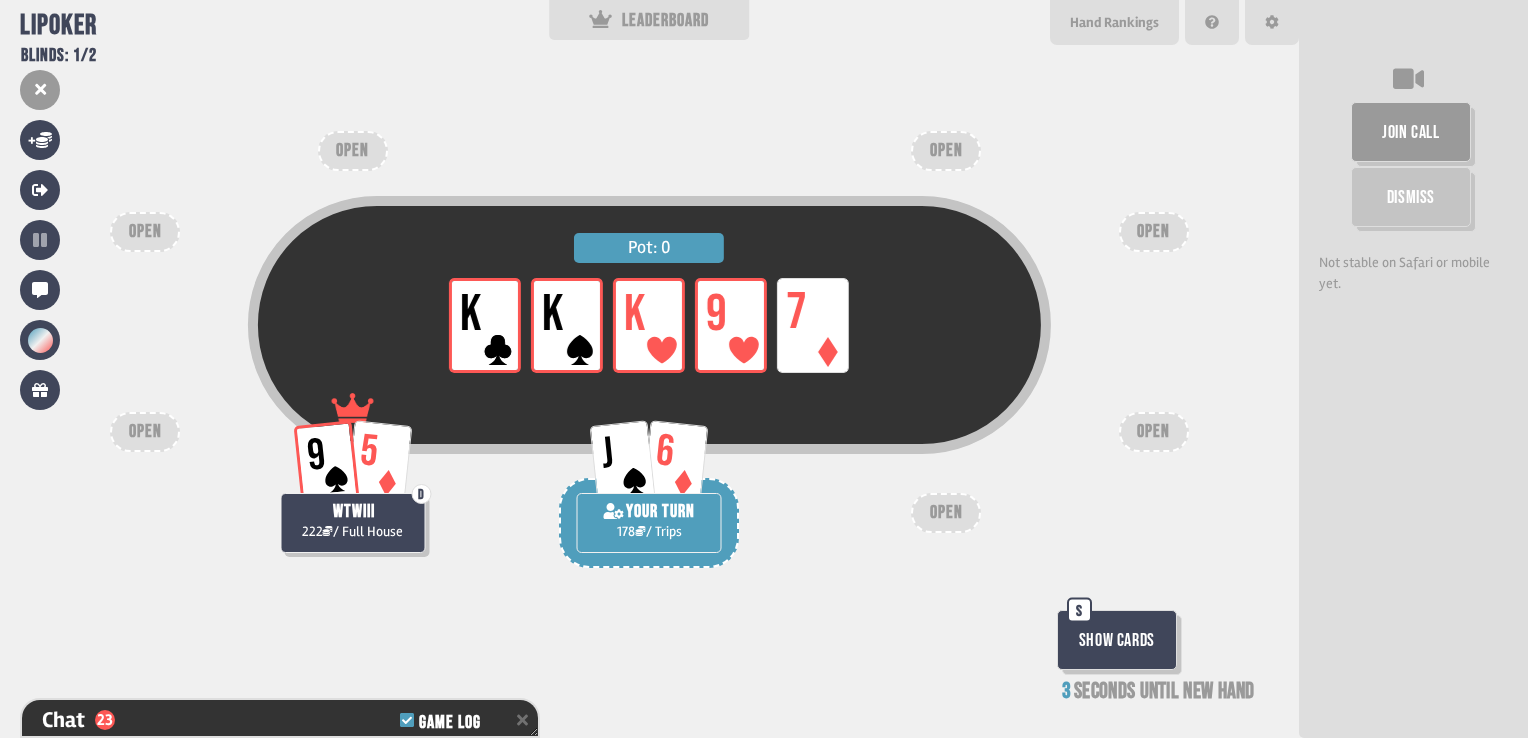 click on "Show Cards" at bounding box center (1117, 640) 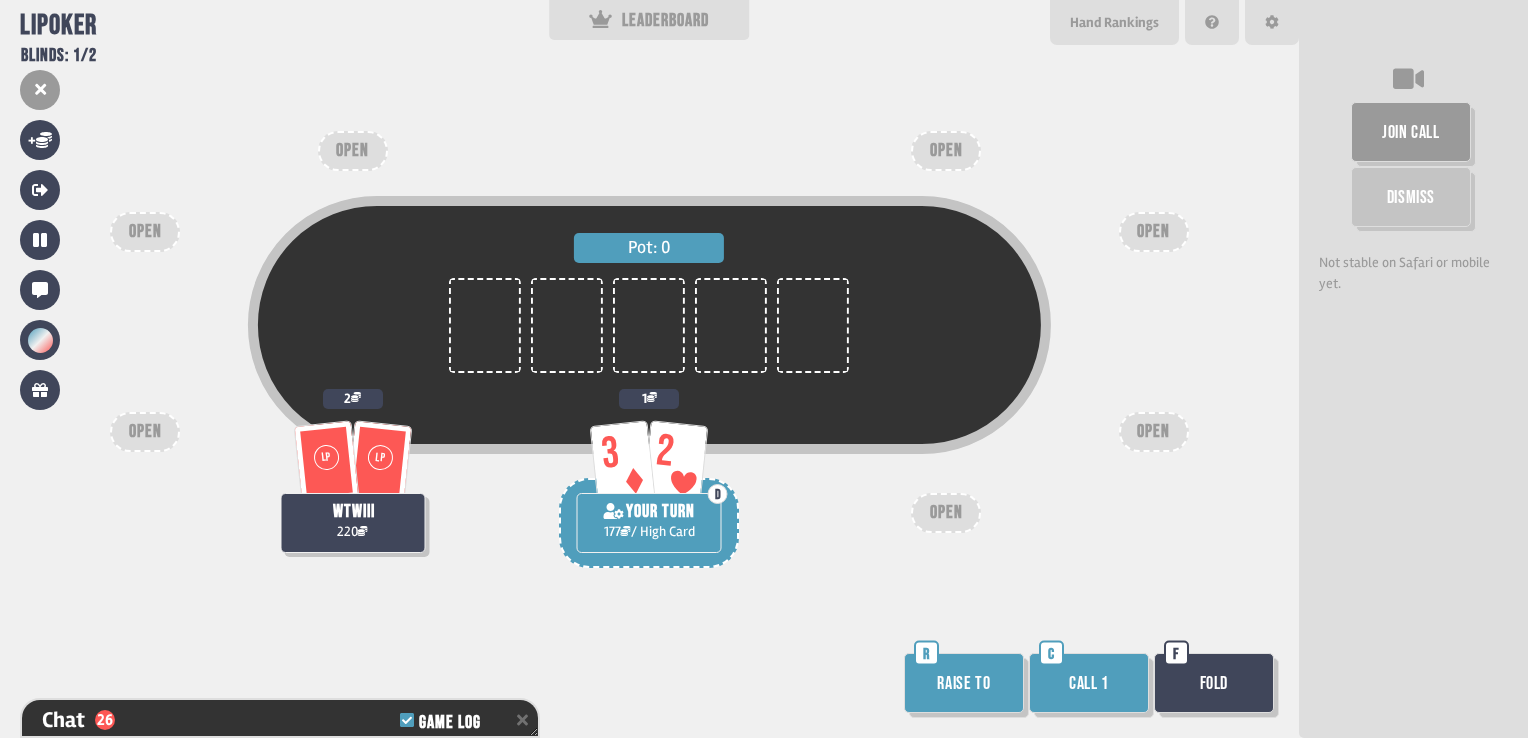 click on "Call 1" at bounding box center (1089, 683) 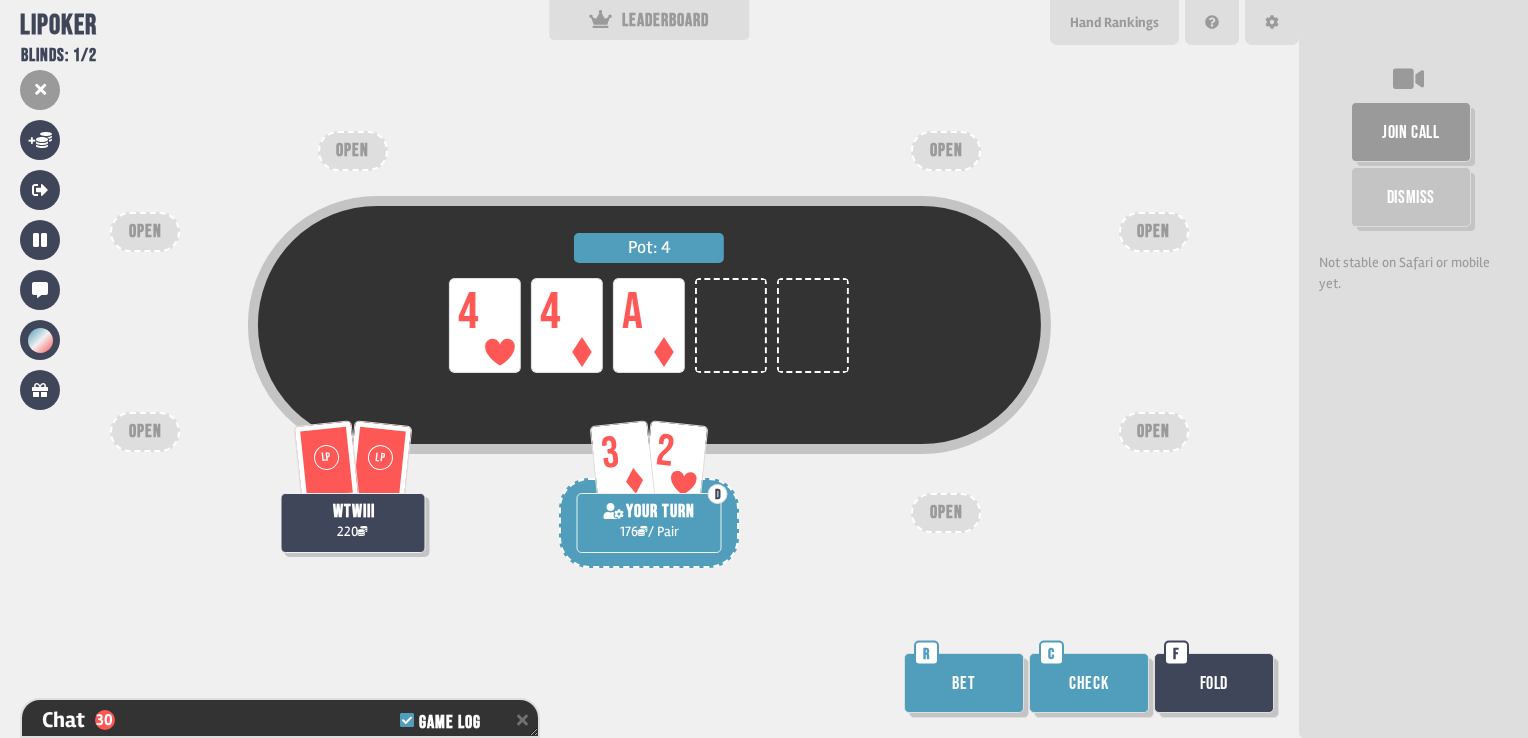 click on "Check" at bounding box center (1089, 683) 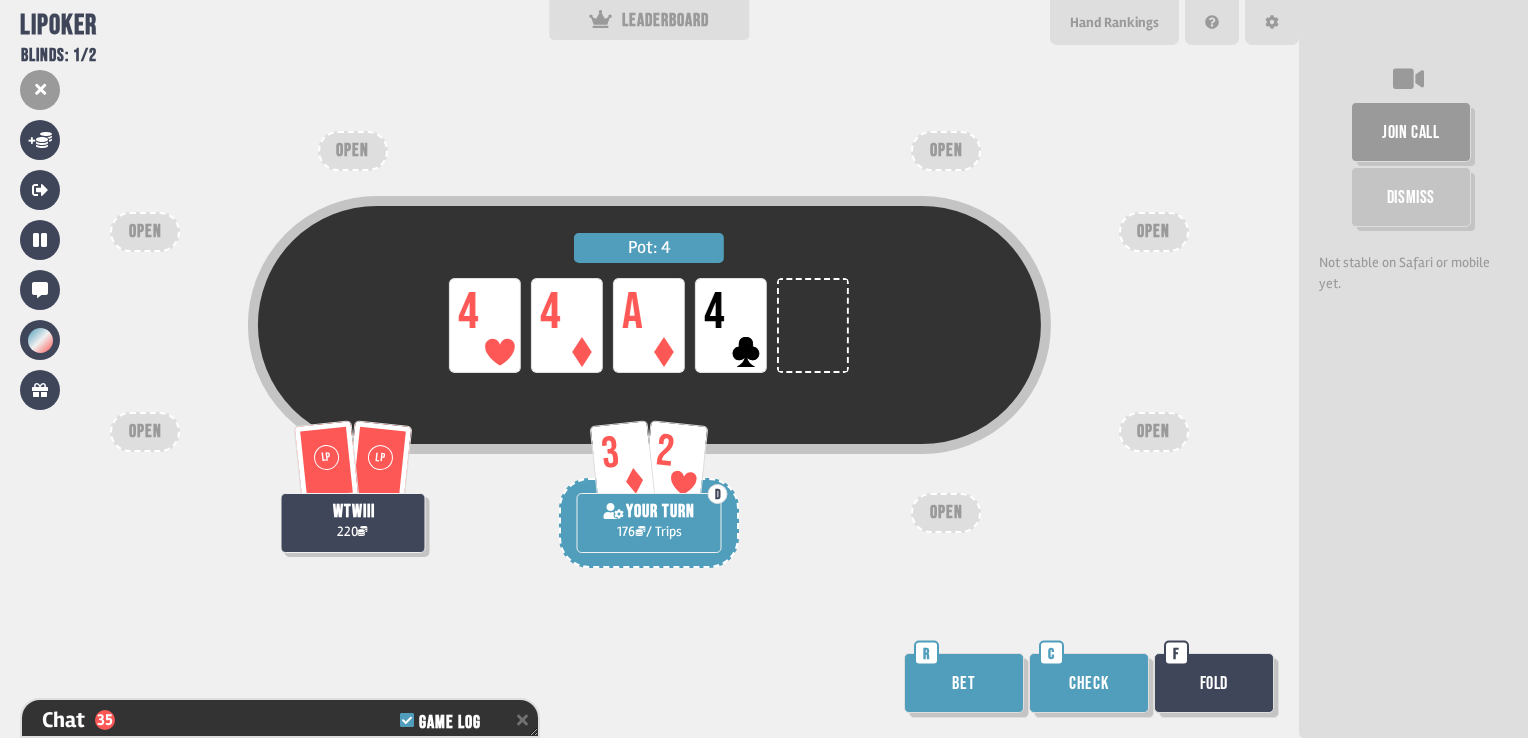 click on "Check" at bounding box center (1089, 683) 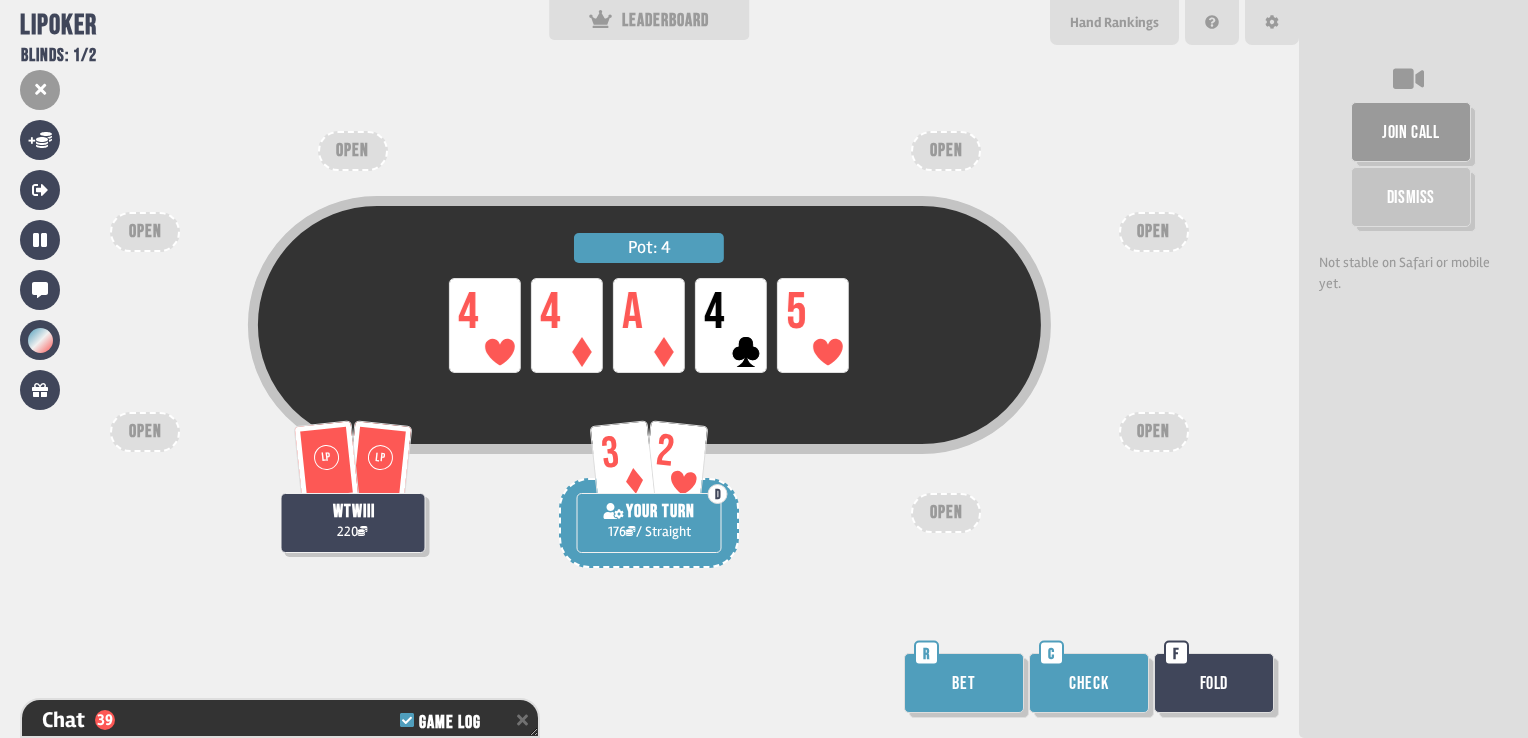 click on "Bet" at bounding box center [964, 683] 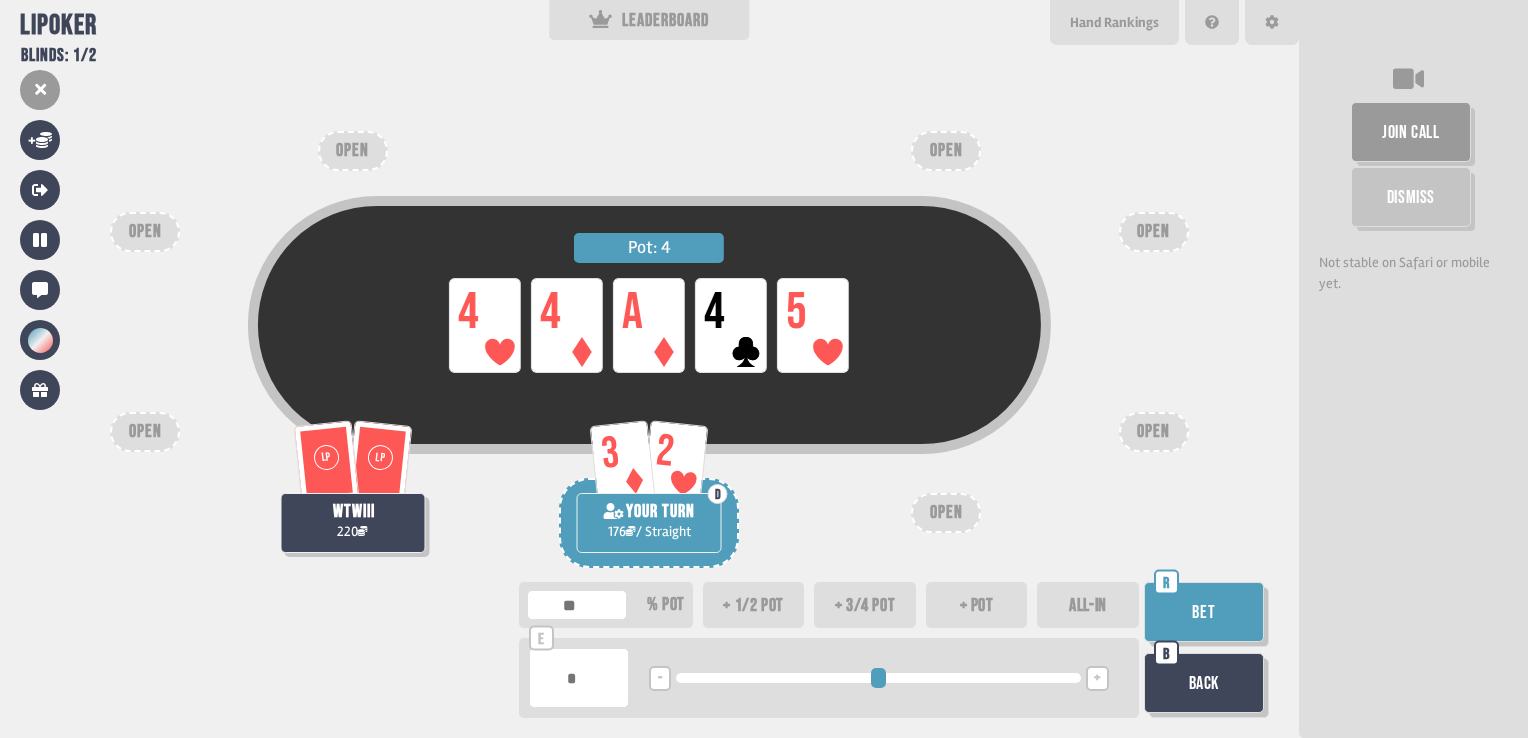 type on "**" 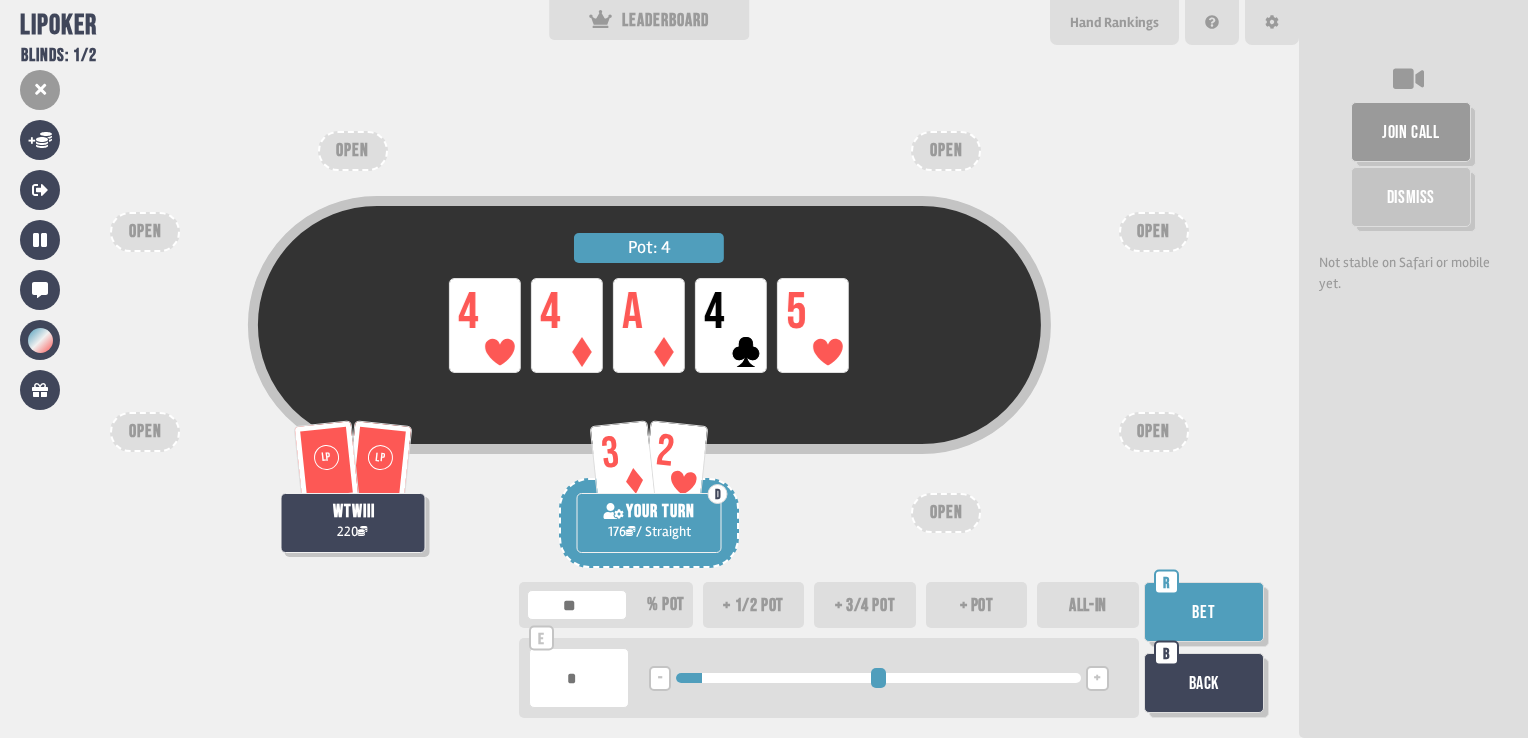 type on "**" 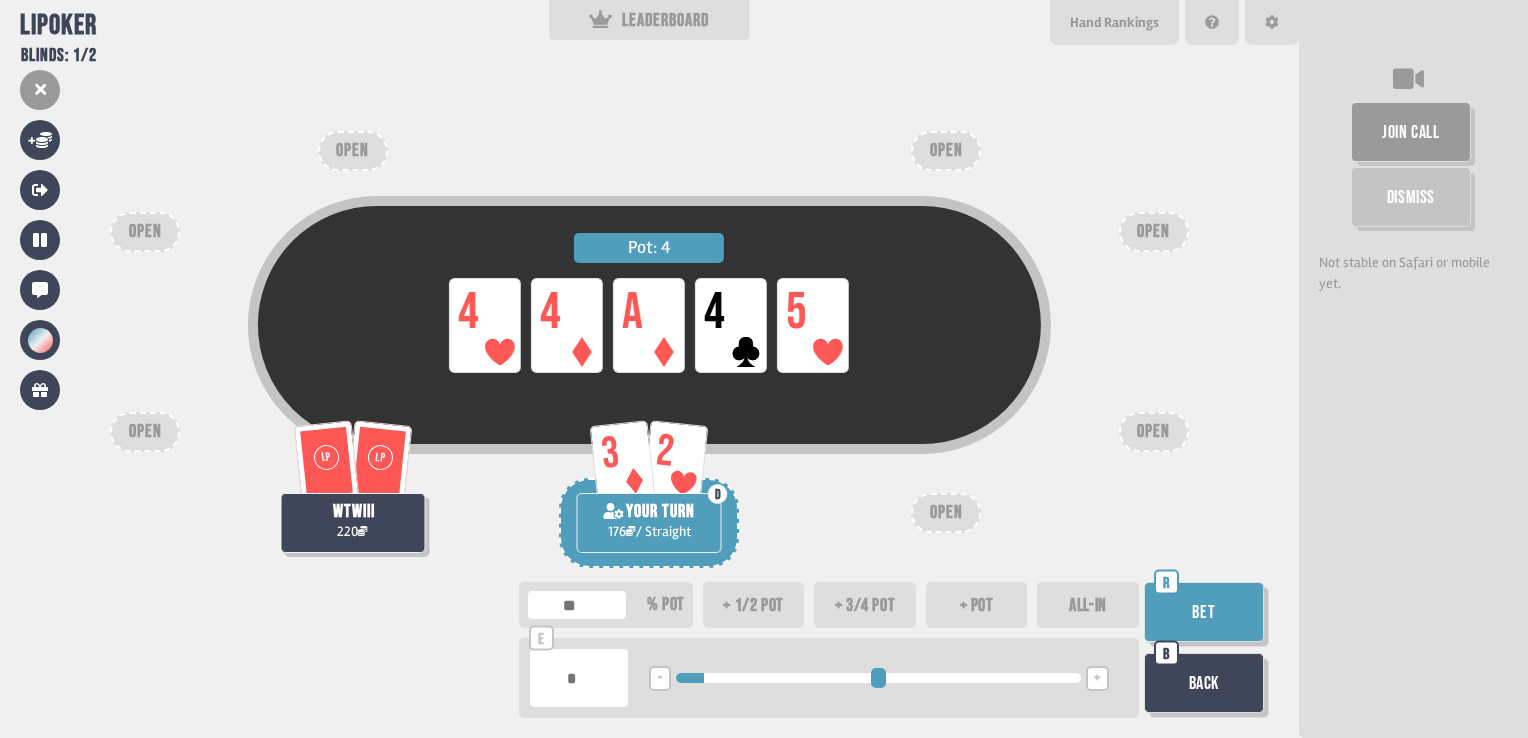 type on "**" 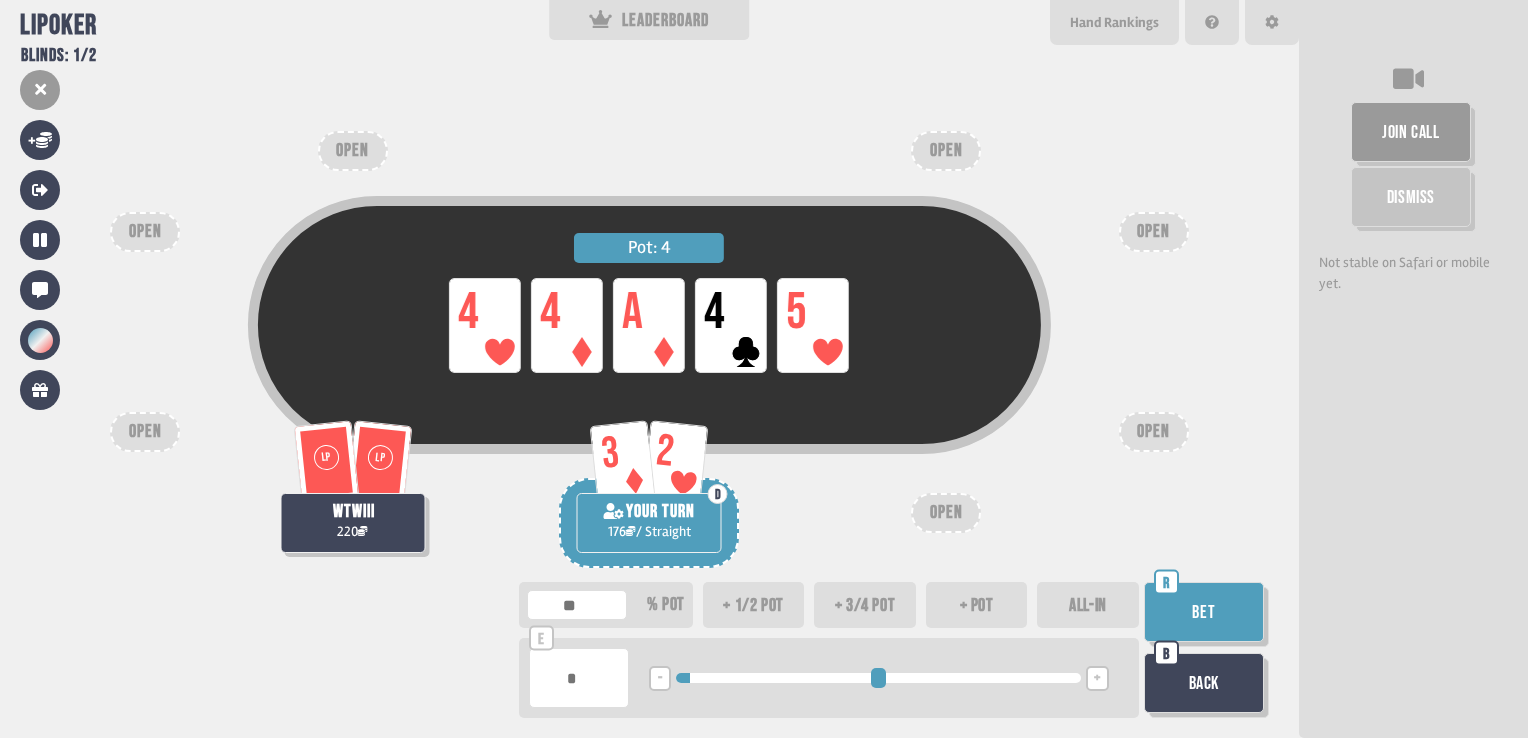 type on "***" 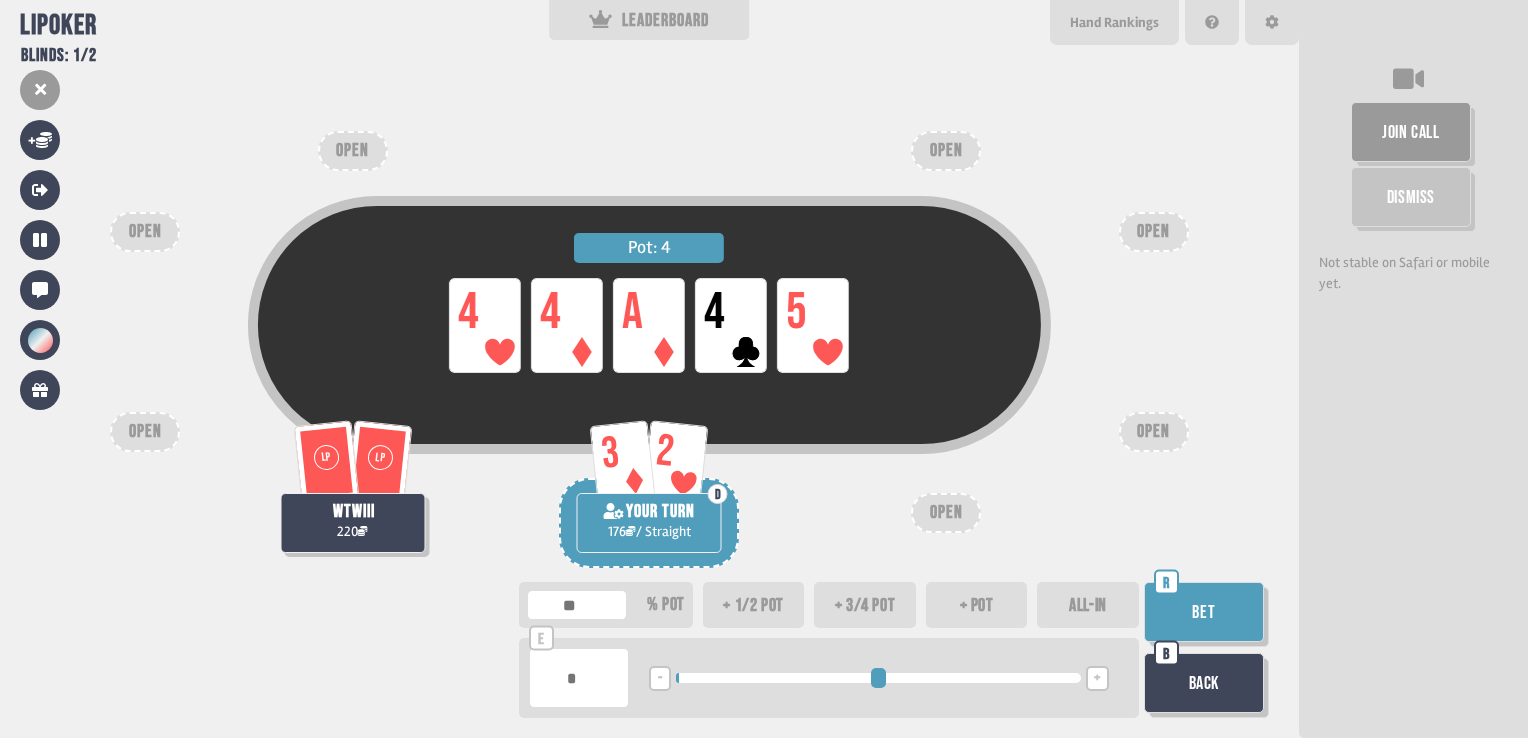 type on "*" 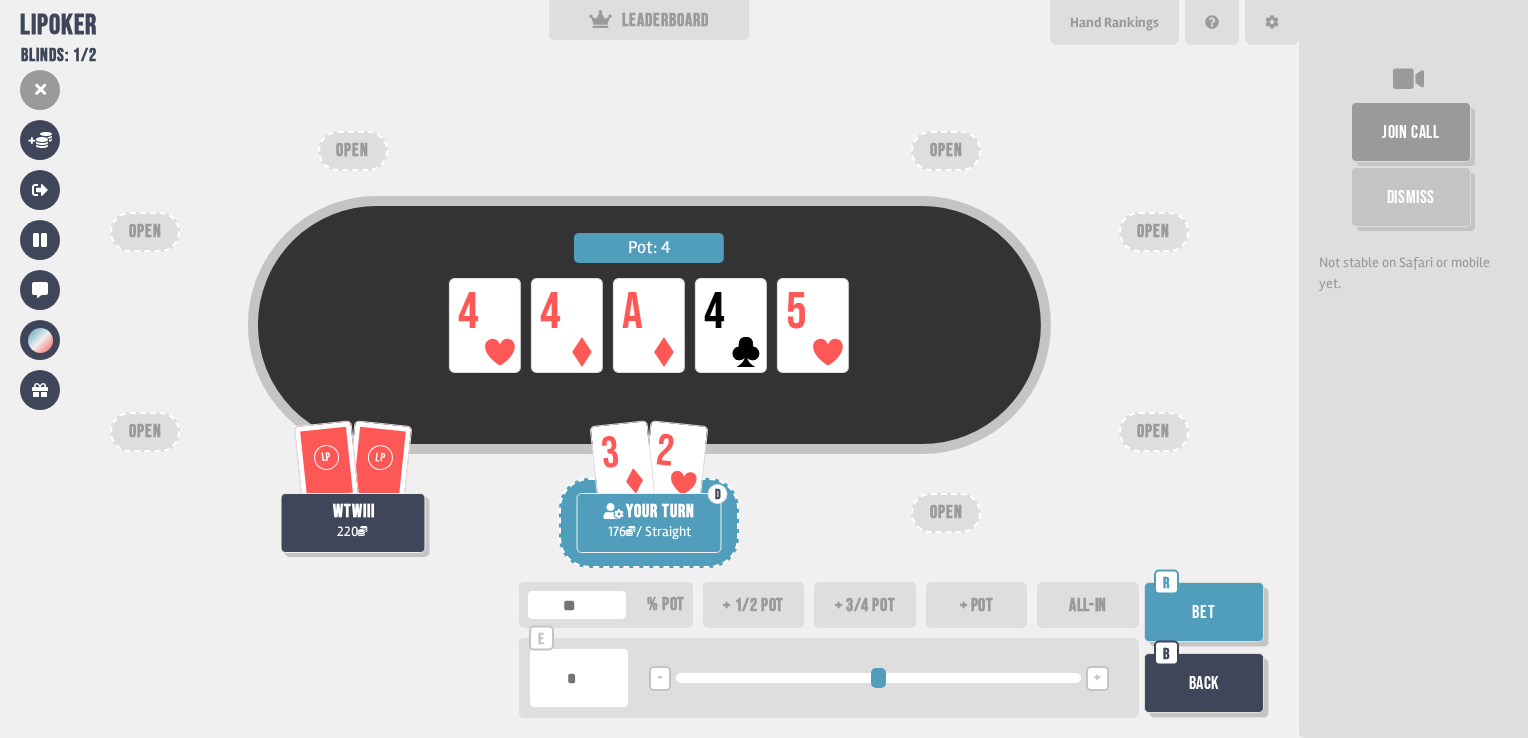 type on "*" 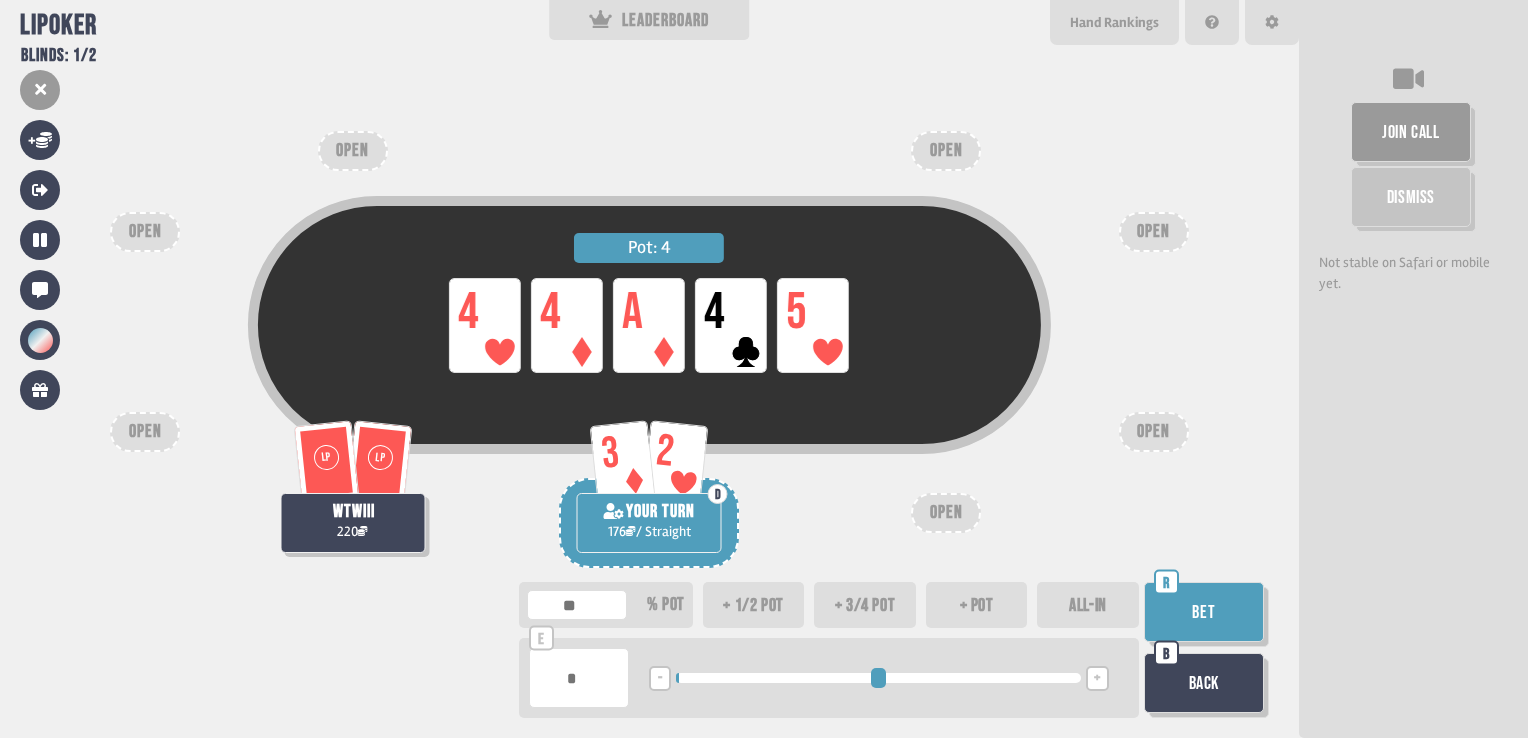 type 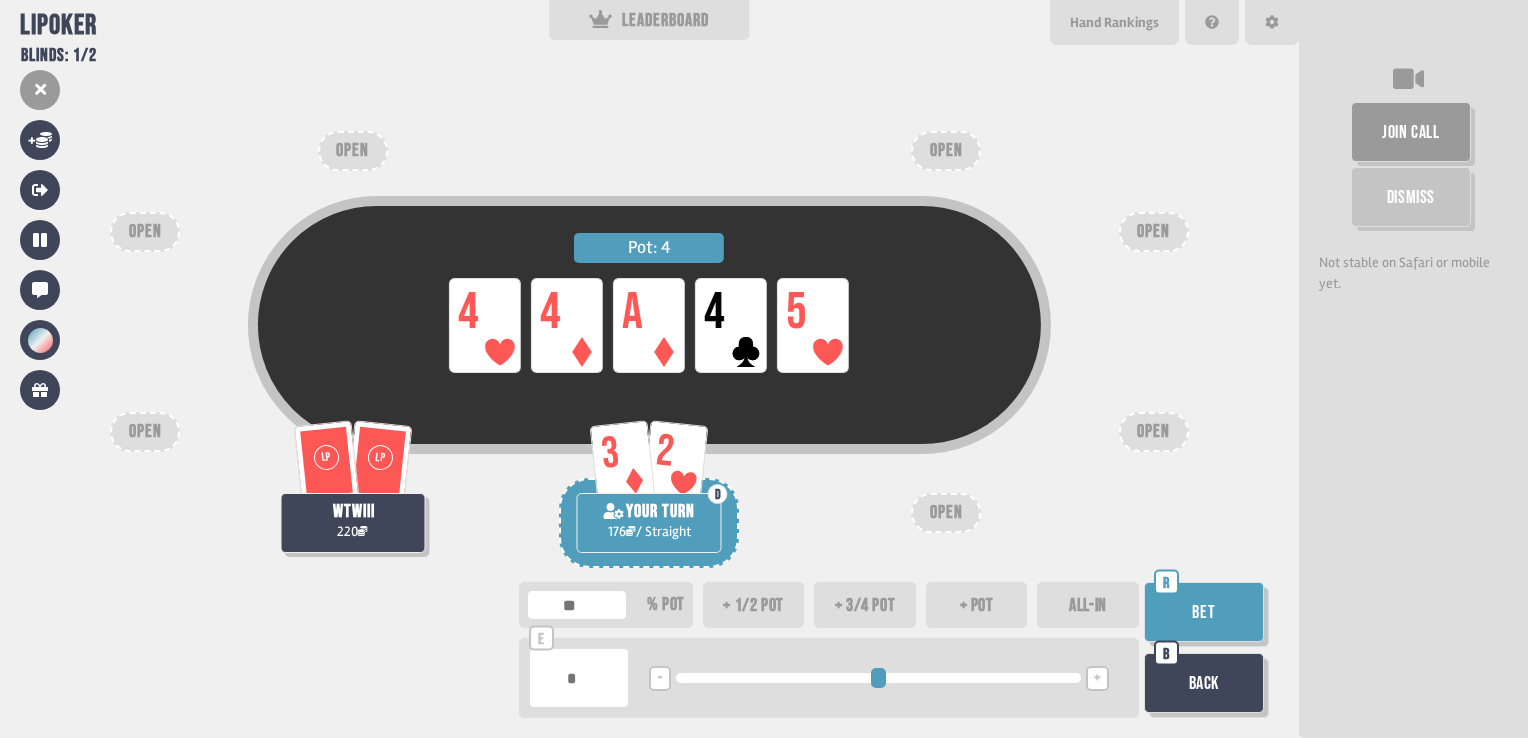 type on "***" 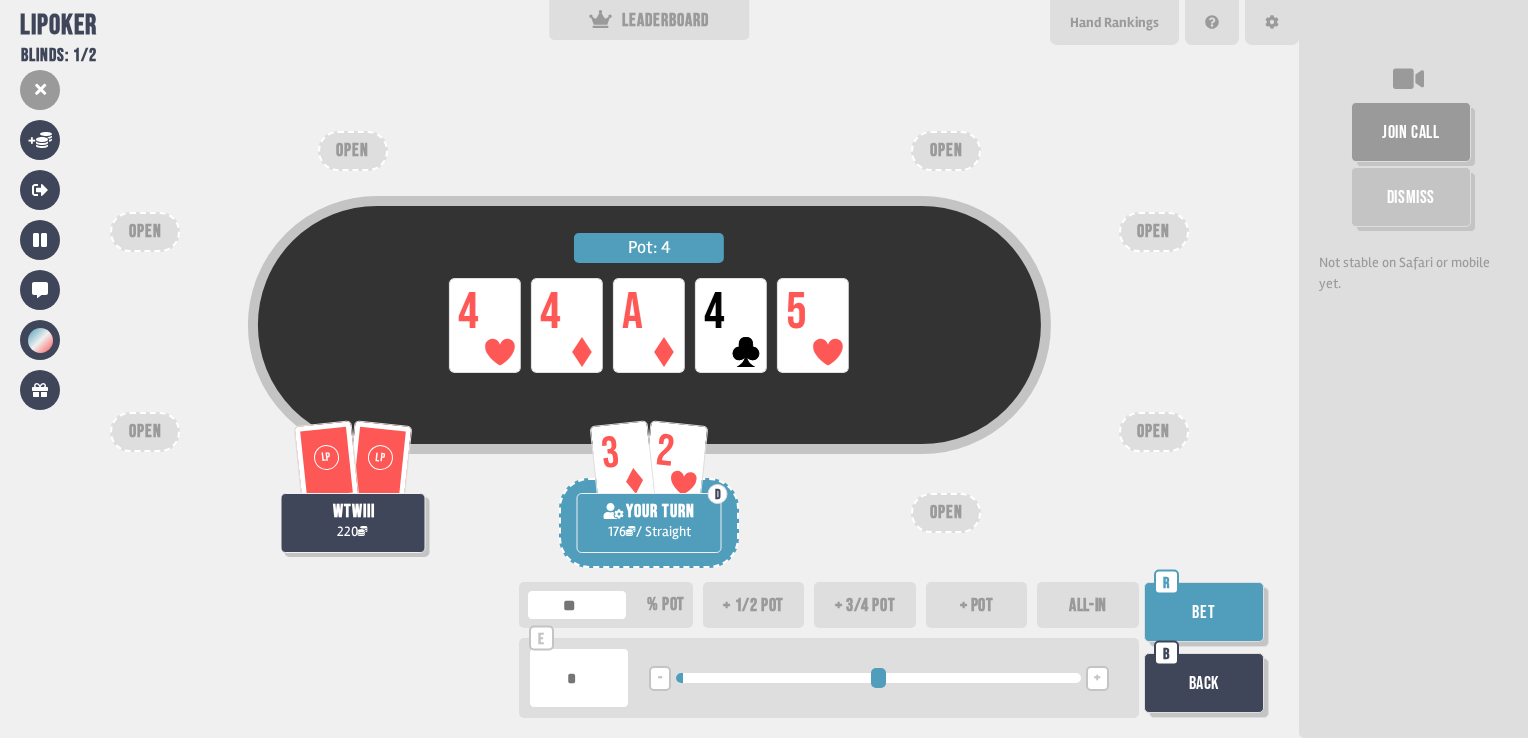 type on "****" 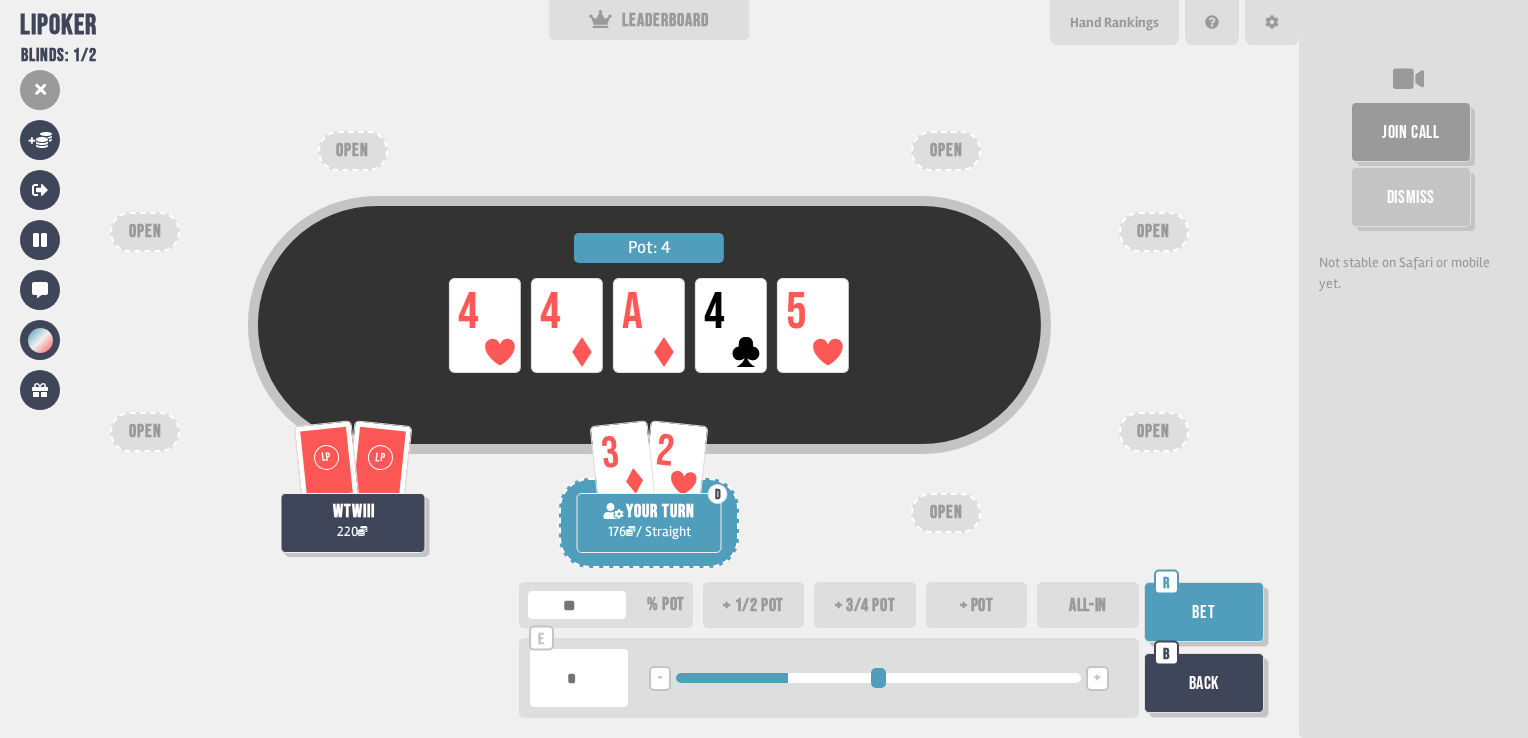 type on "**" 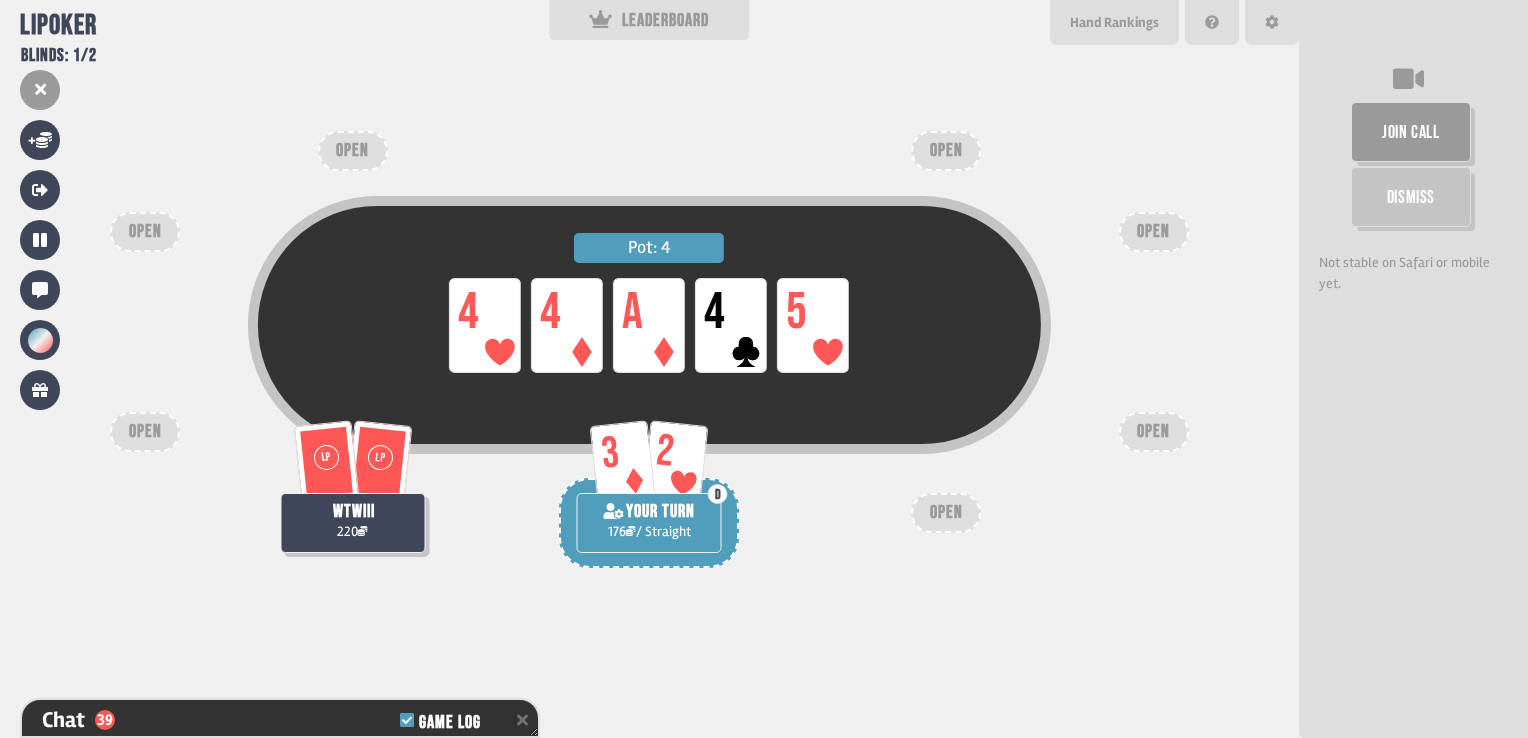 scroll, scrollTop: 1310, scrollLeft: 0, axis: vertical 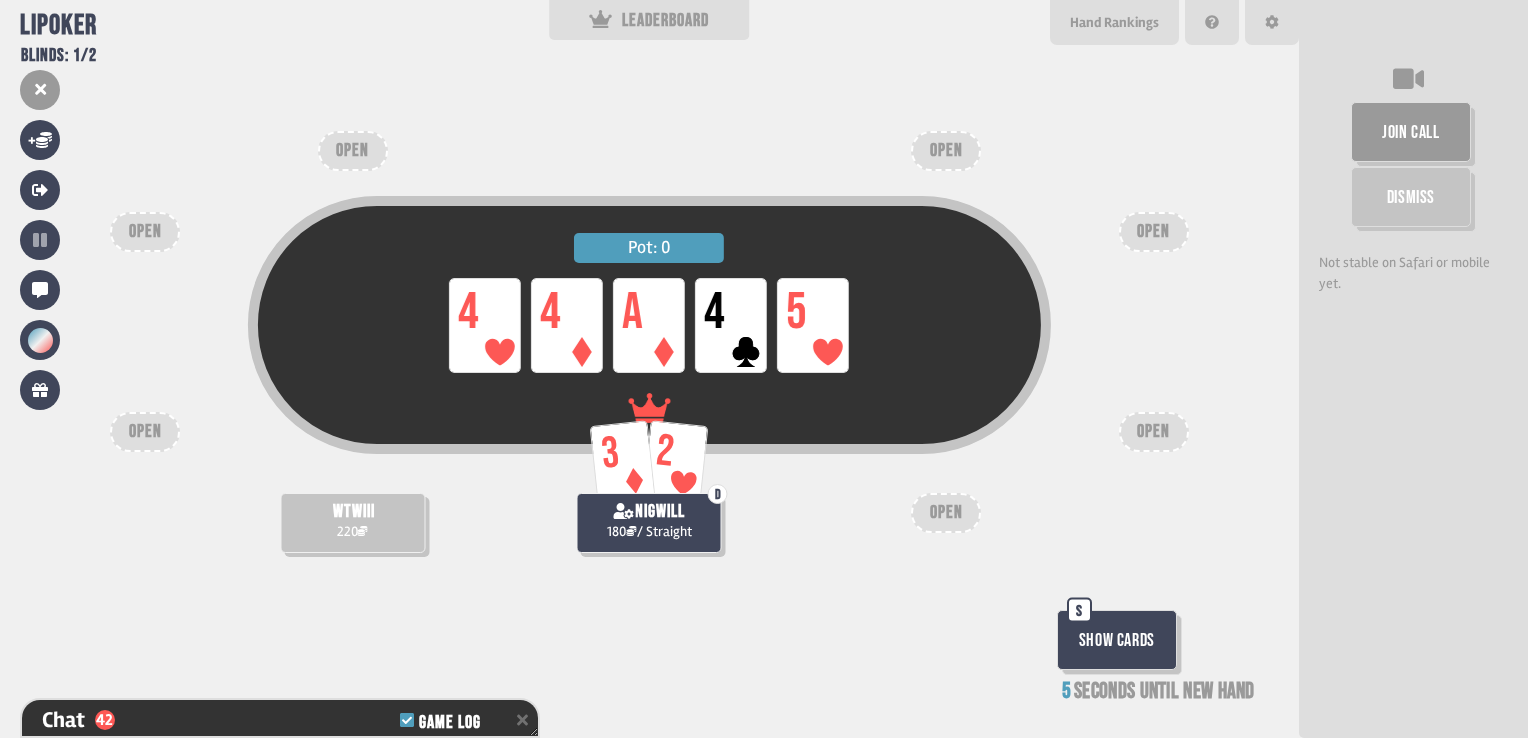 click on "Show Cards" at bounding box center [1117, 640] 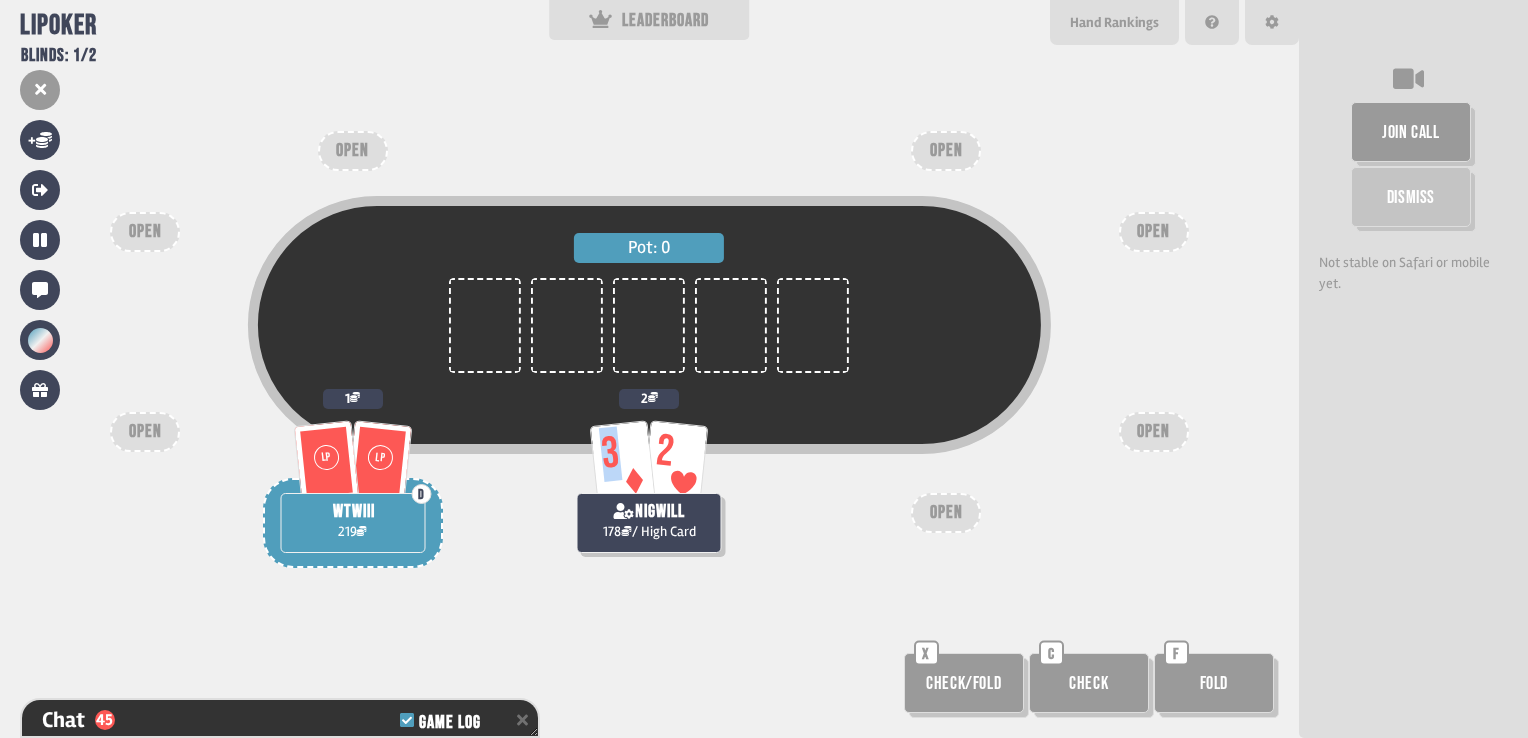 drag, startPoint x: 632, startPoint y: 454, endPoint x: 724, endPoint y: 463, distance: 92.43917 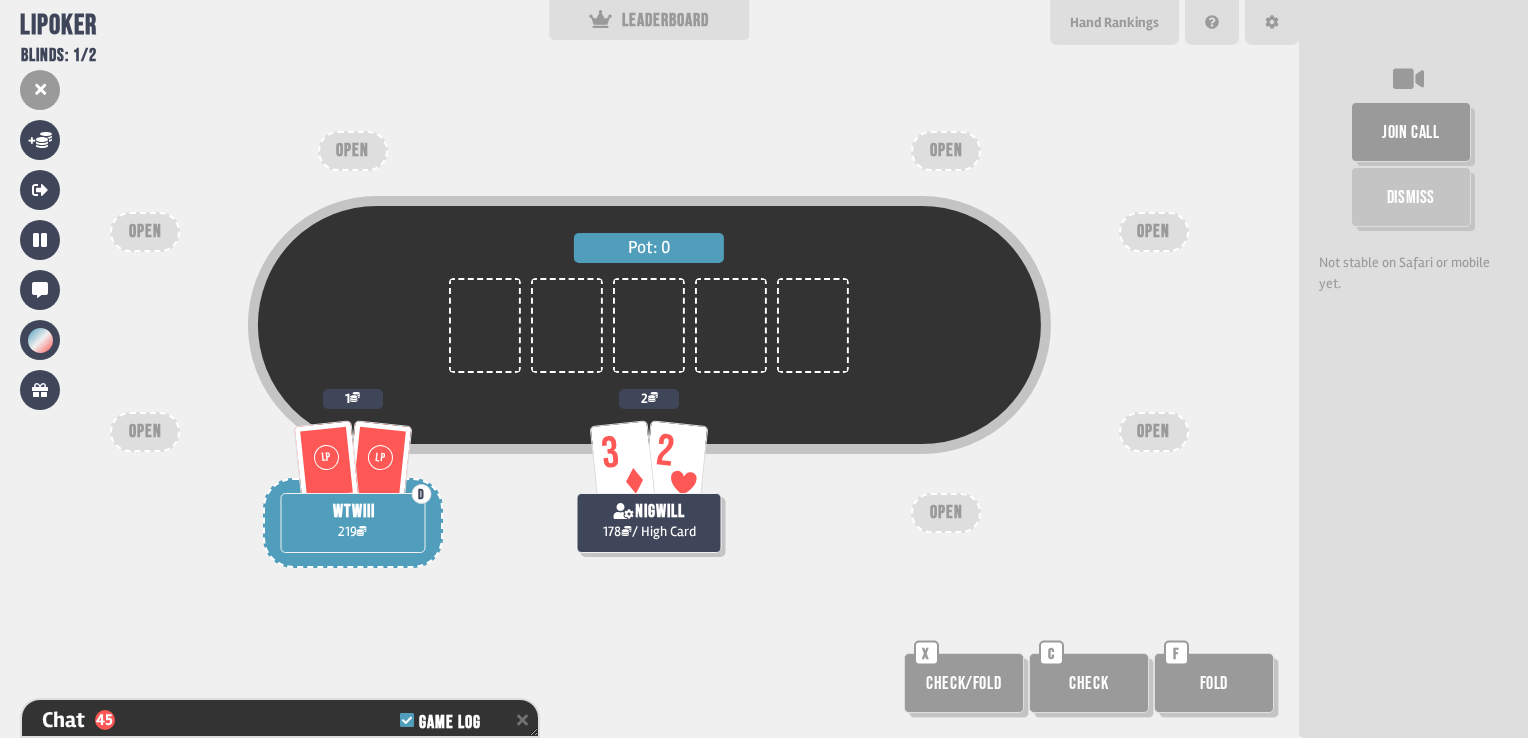 drag, startPoint x: 724, startPoint y: 463, endPoint x: 750, endPoint y: 460, distance: 26.172504 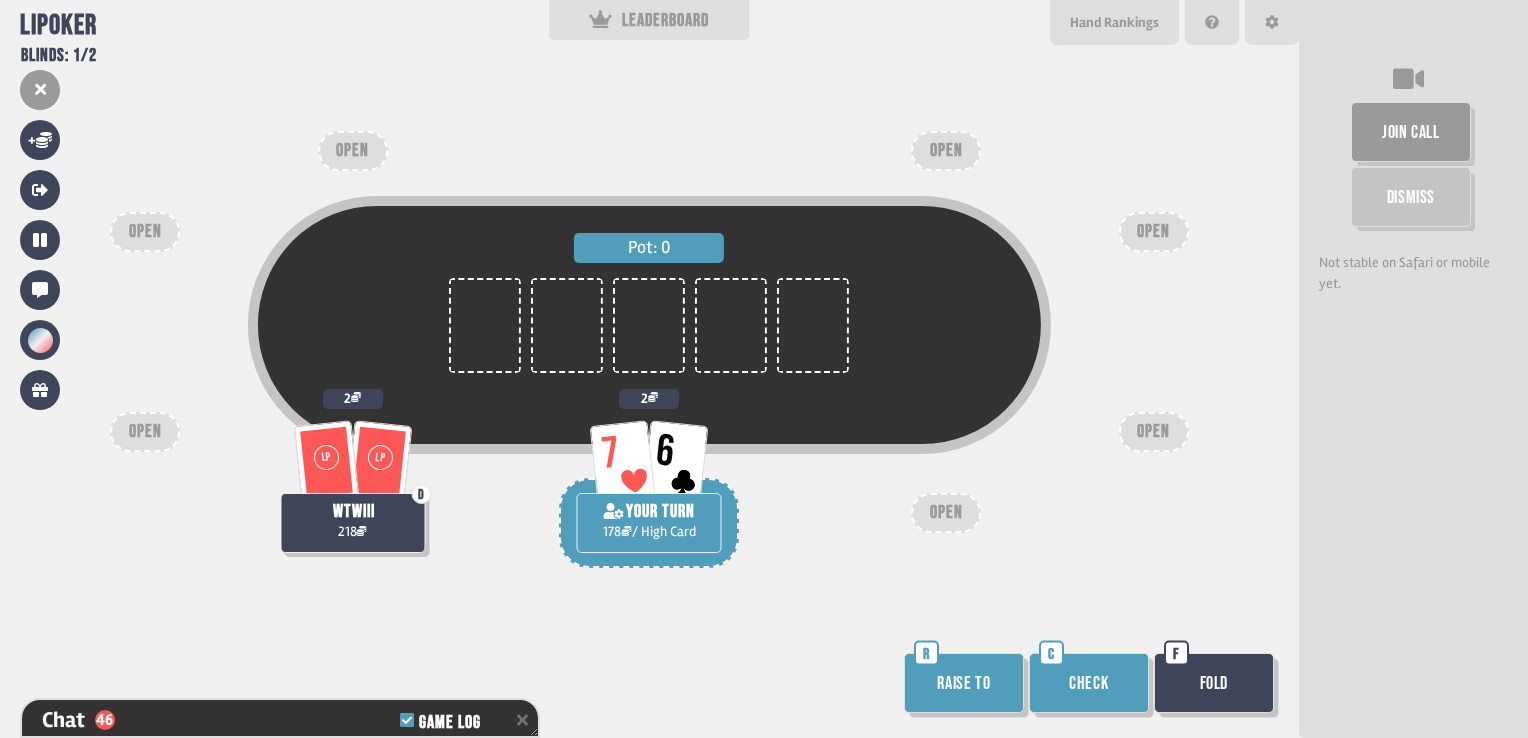 click on "Check" at bounding box center (1089, 683) 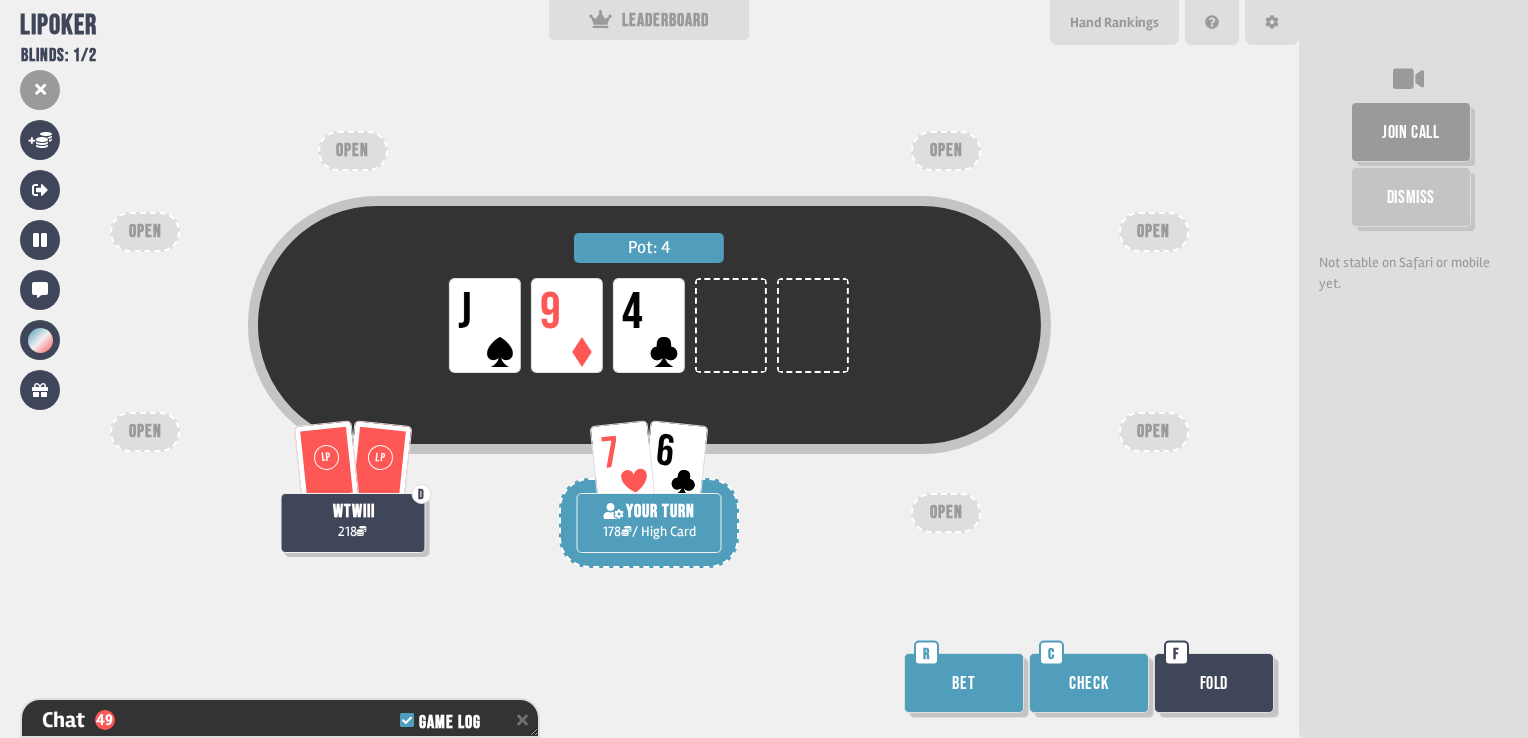 click on "Check" at bounding box center [1089, 683] 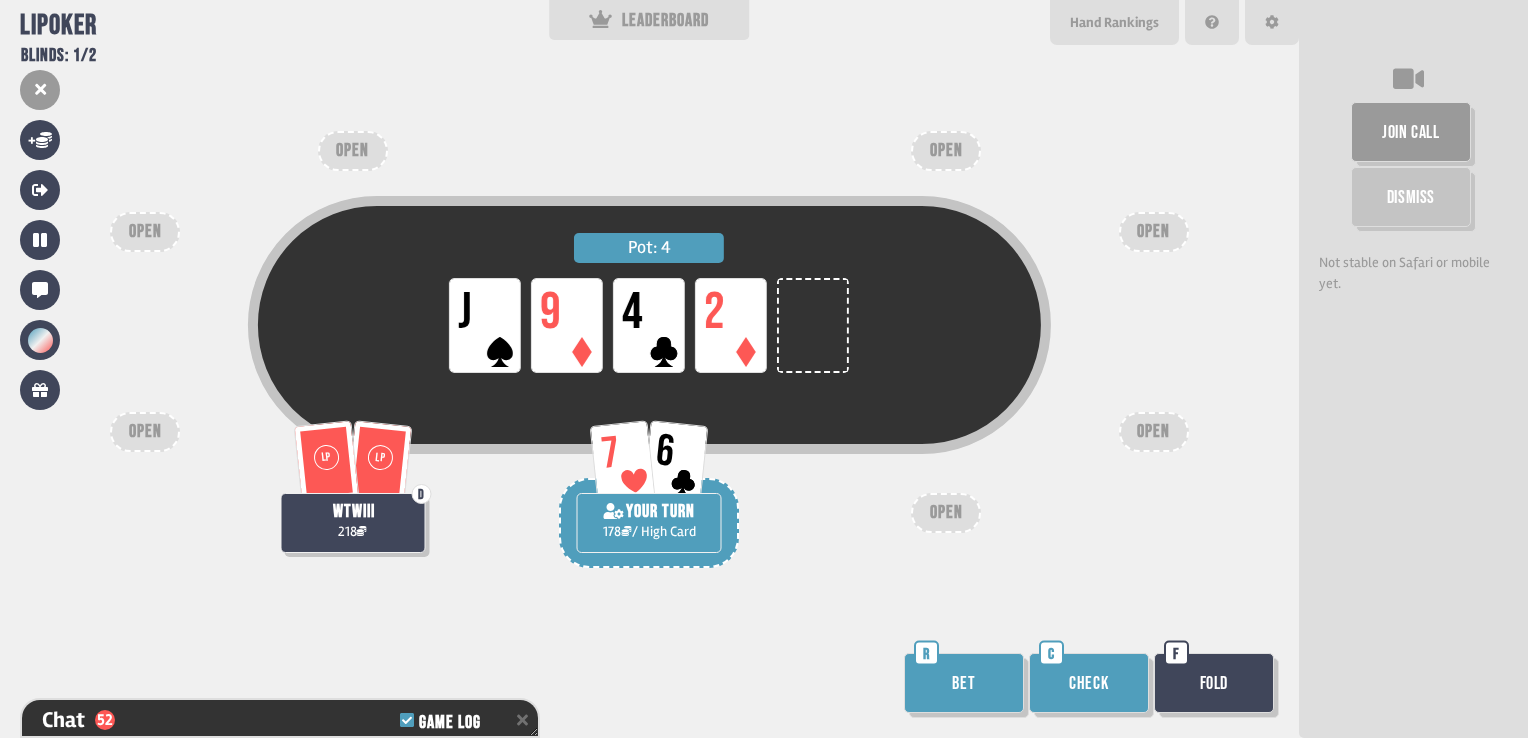 click on "Check" at bounding box center [1089, 683] 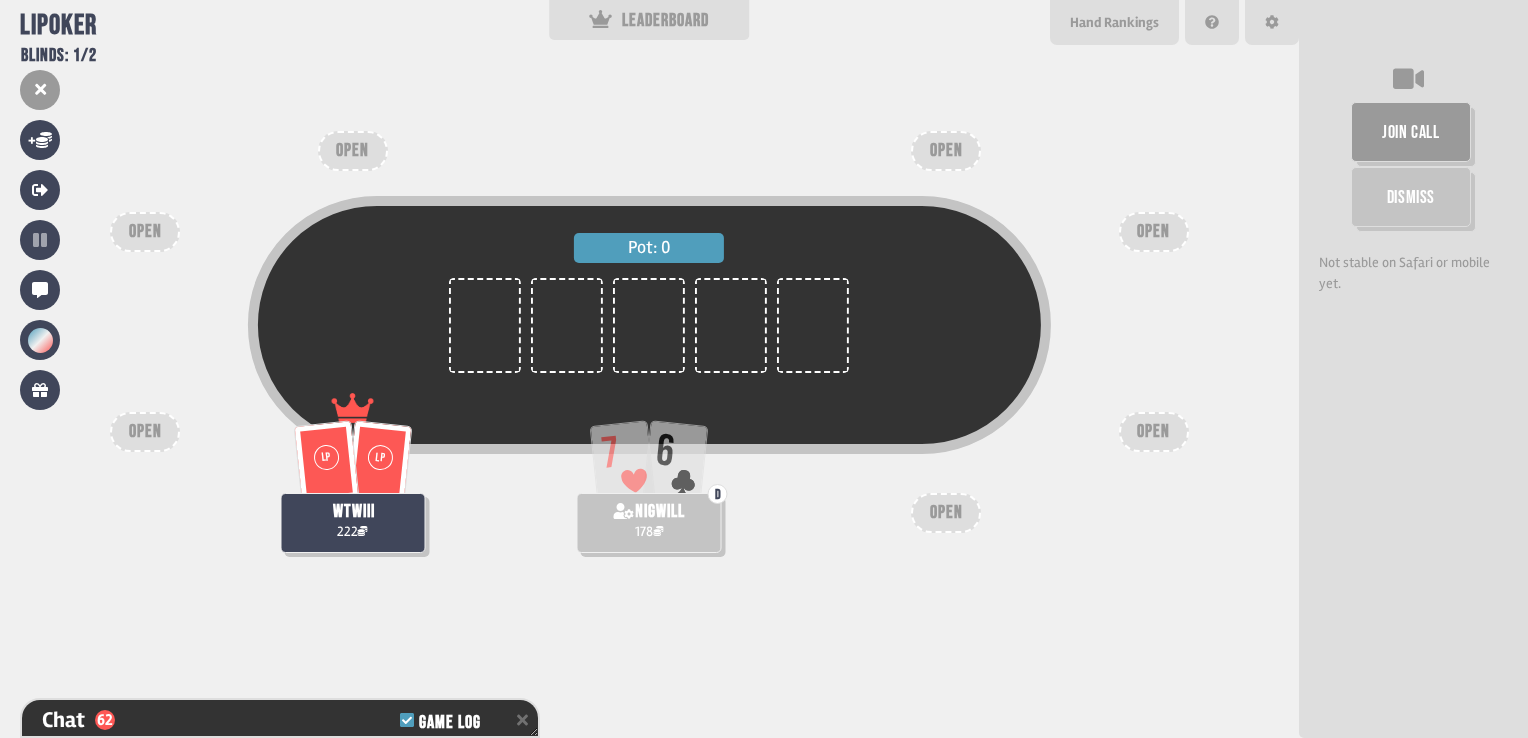 scroll, scrollTop: 98, scrollLeft: 0, axis: vertical 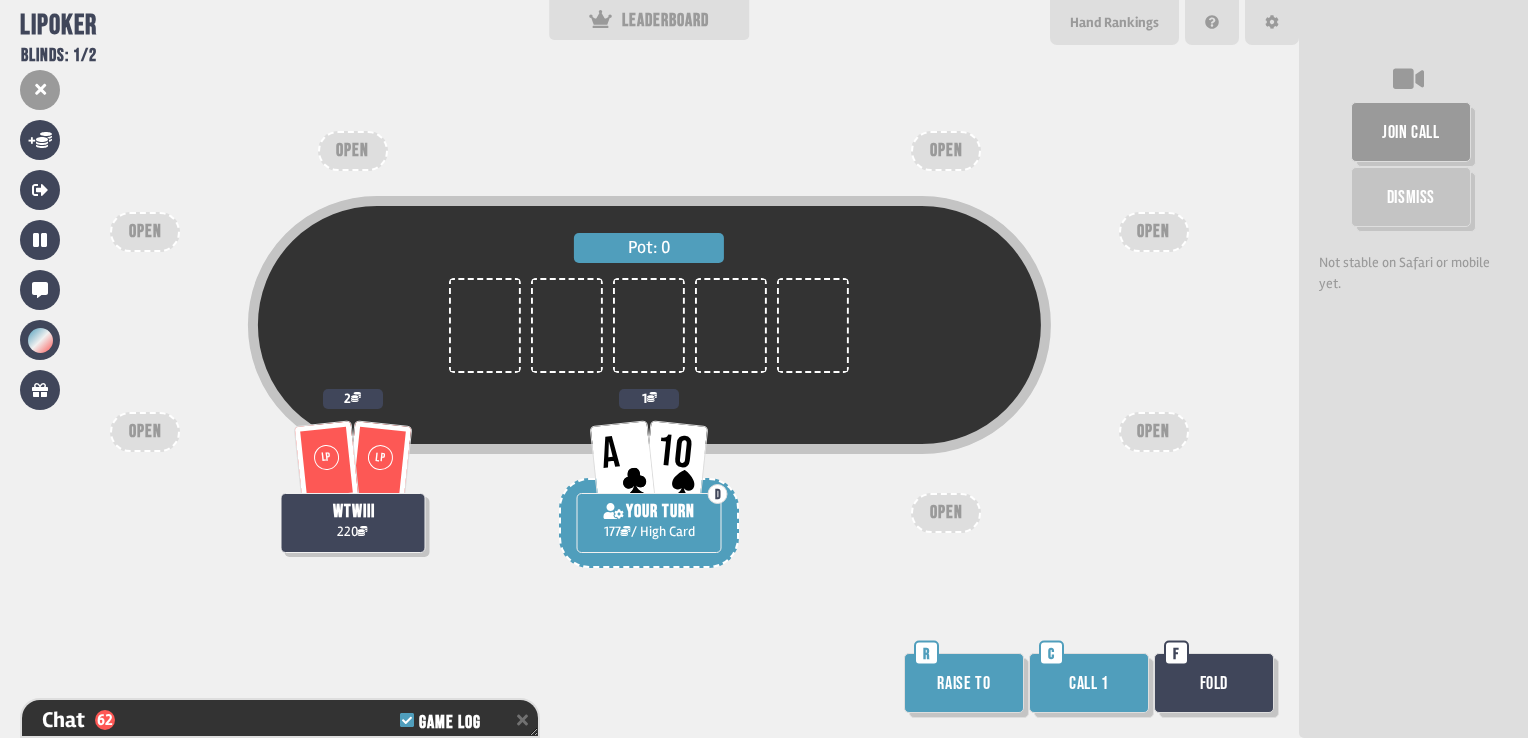 click on "Call 1" at bounding box center (1089, 683) 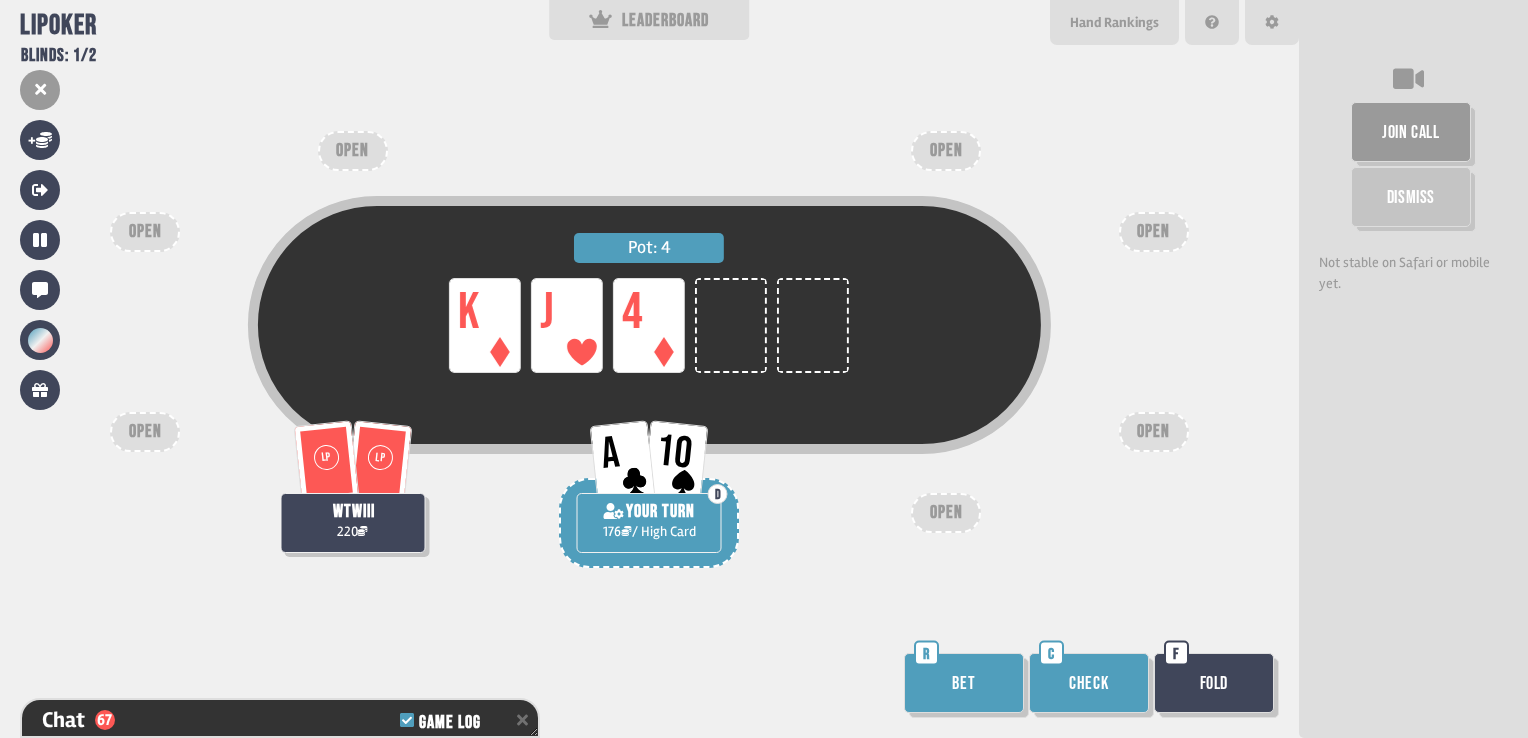 click on "Check" at bounding box center [1089, 683] 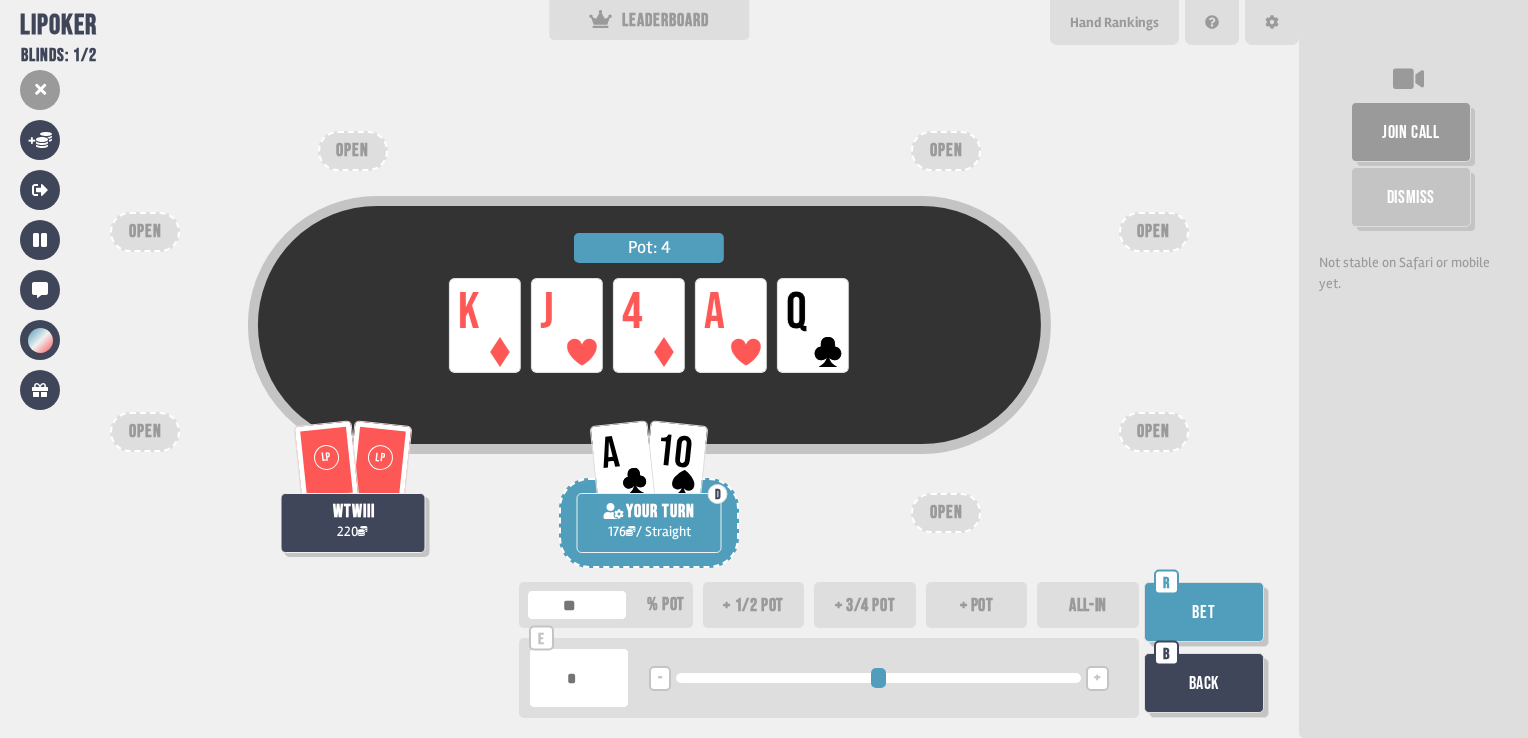 drag, startPoint x: 589, startPoint y: 692, endPoint x: 469, endPoint y: 677, distance: 120.93387 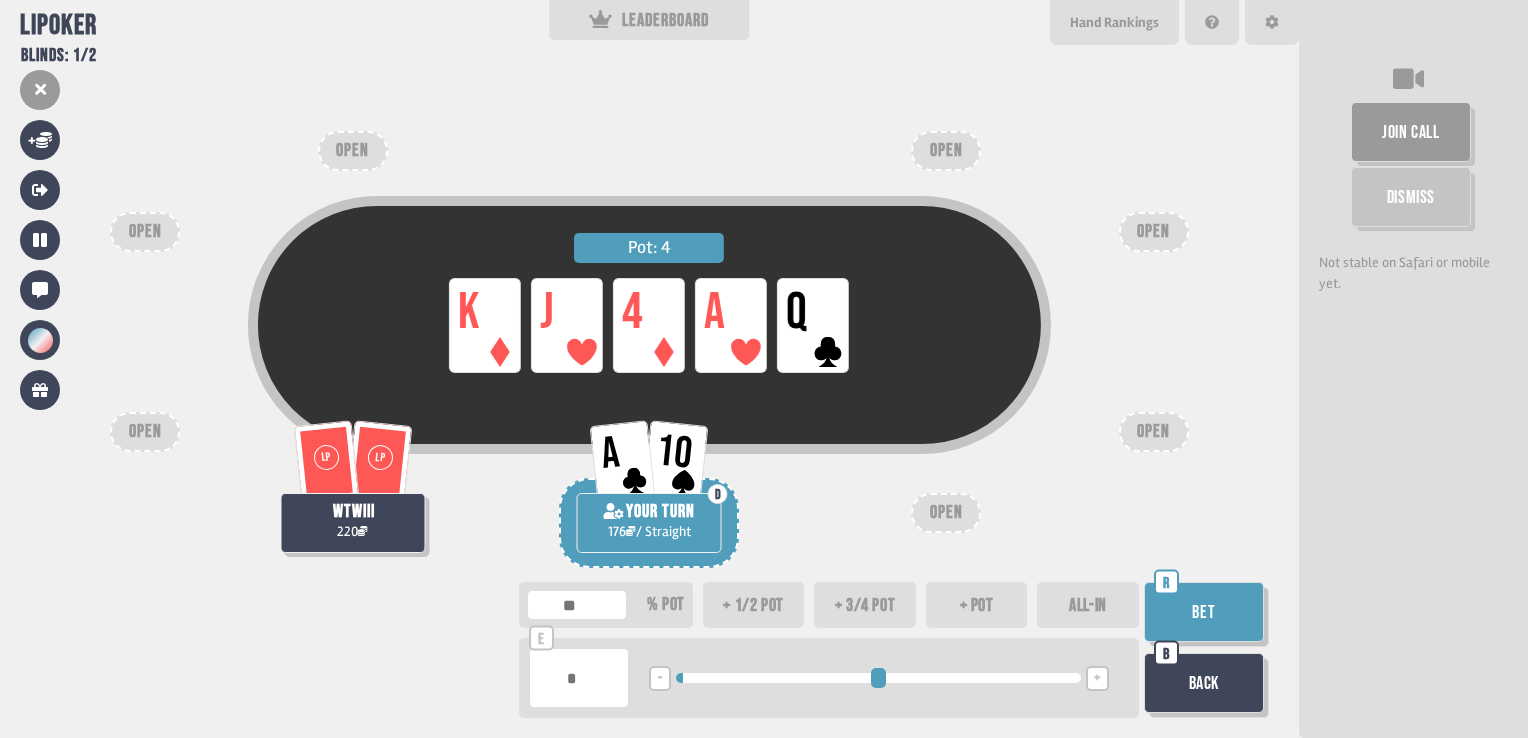 type on "****" 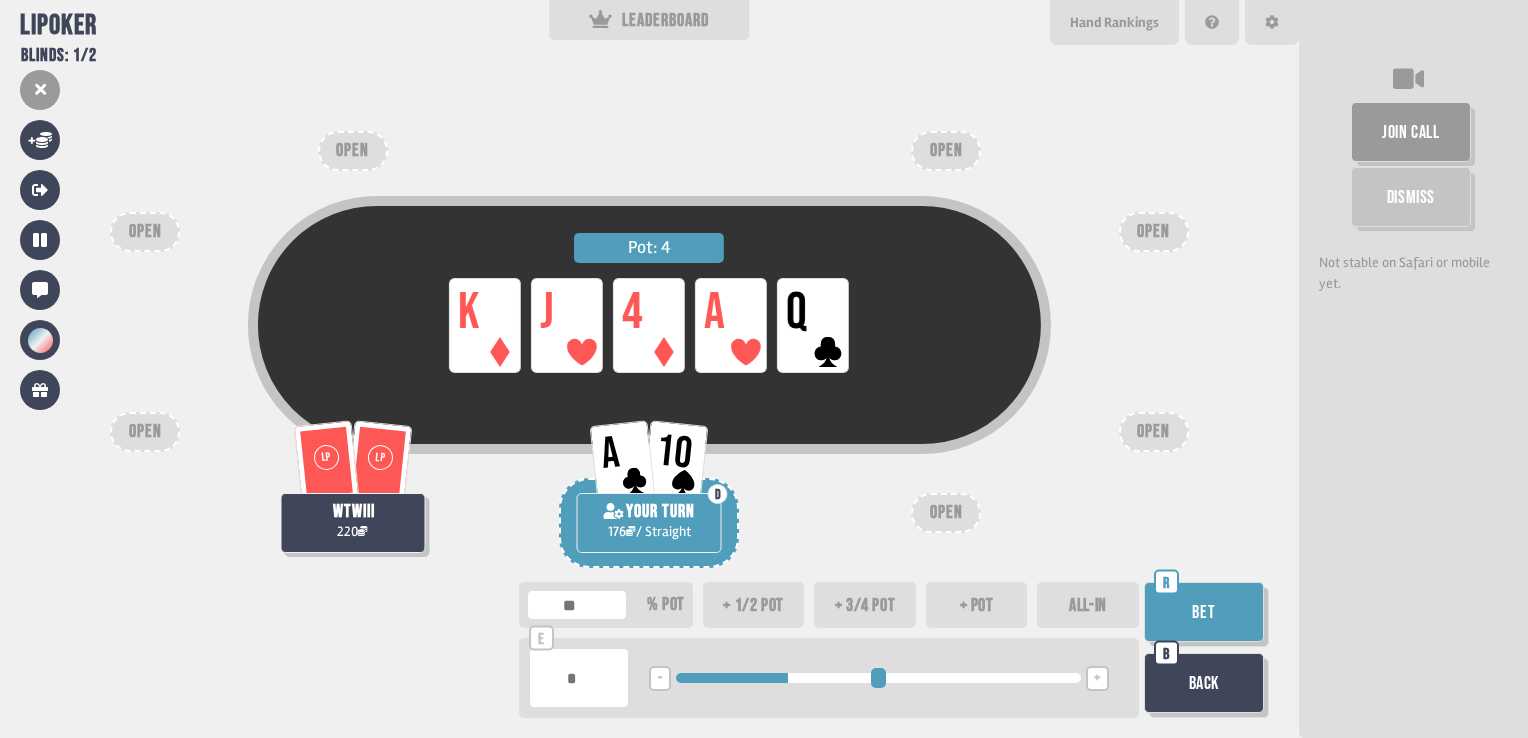 type on "**" 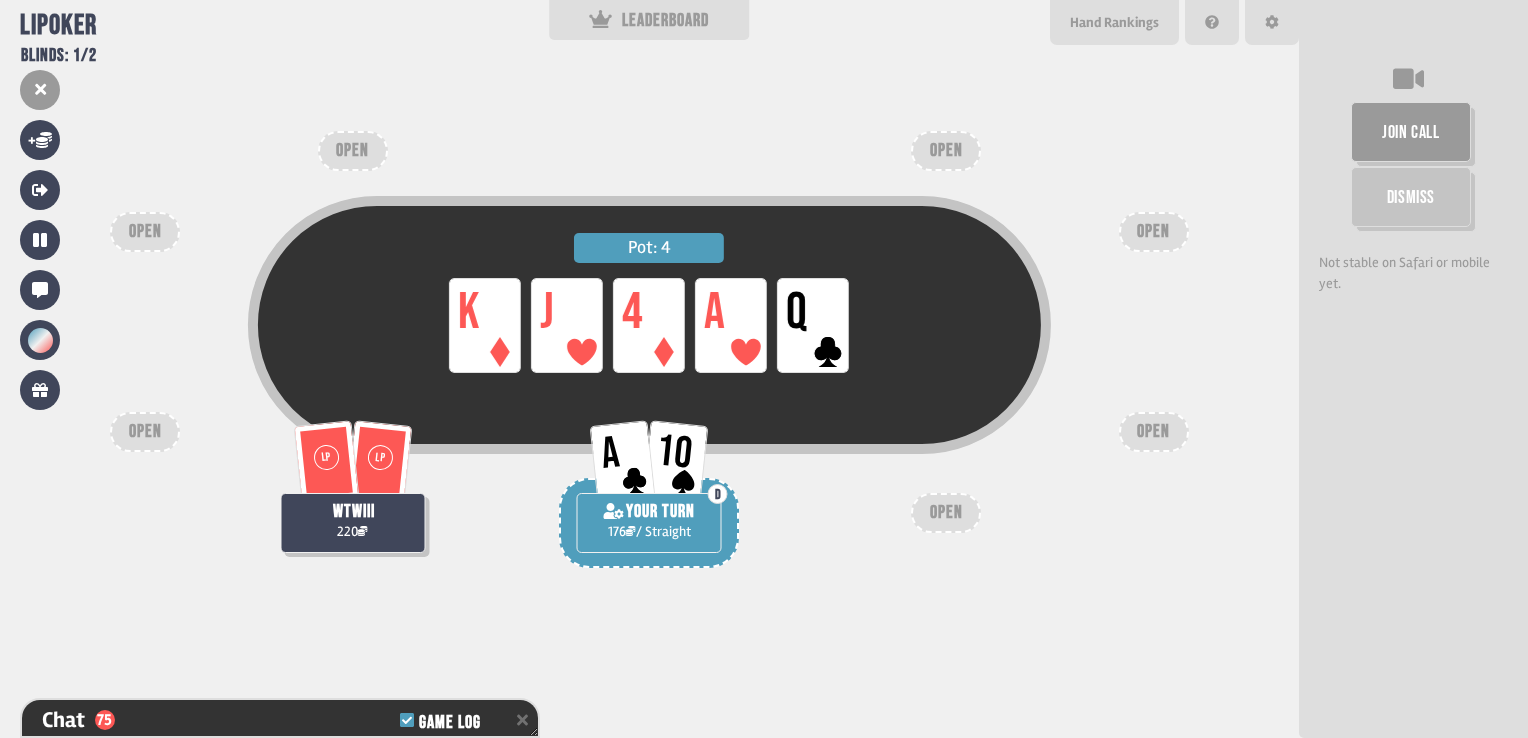 scroll, scrollTop: 2354, scrollLeft: 0, axis: vertical 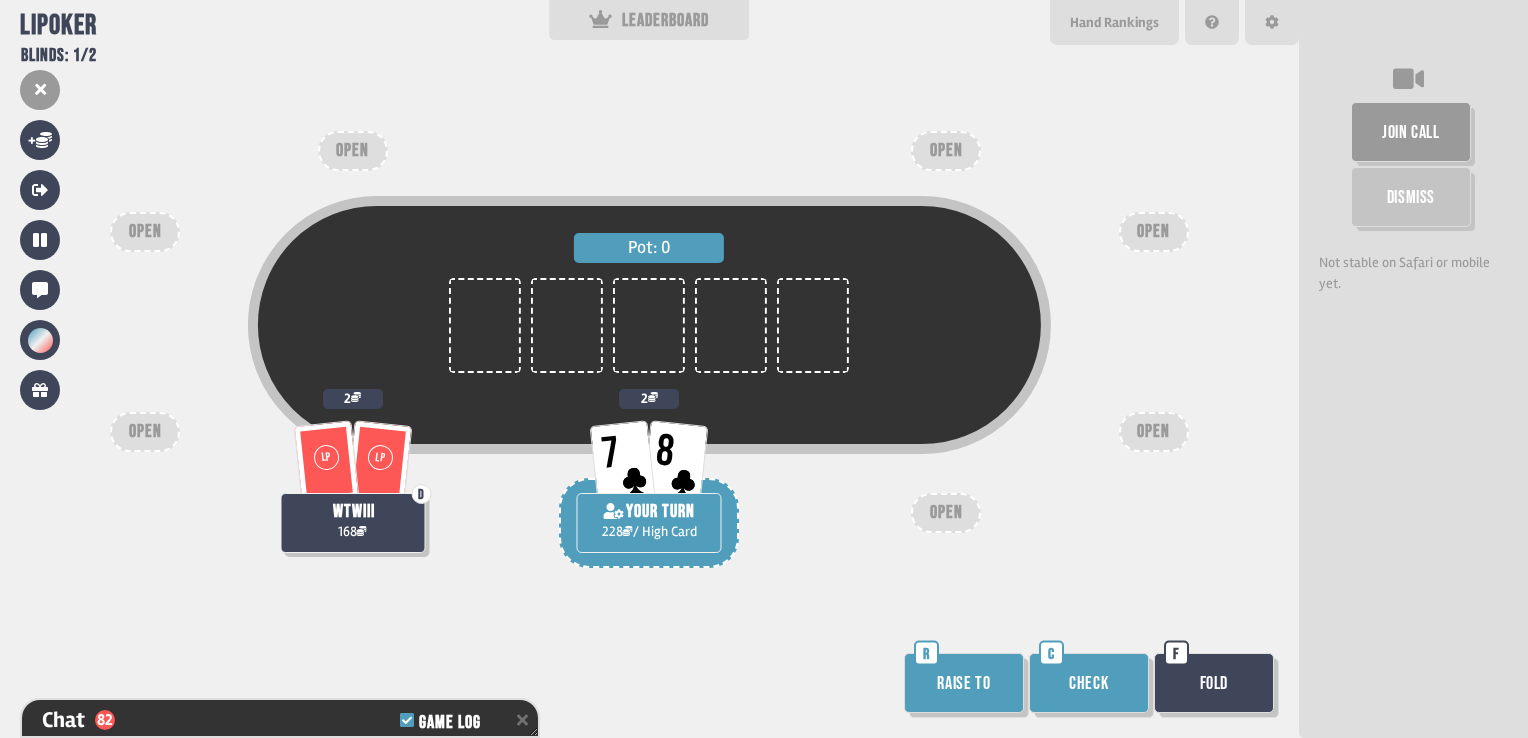 click on "Check" at bounding box center (1089, 683) 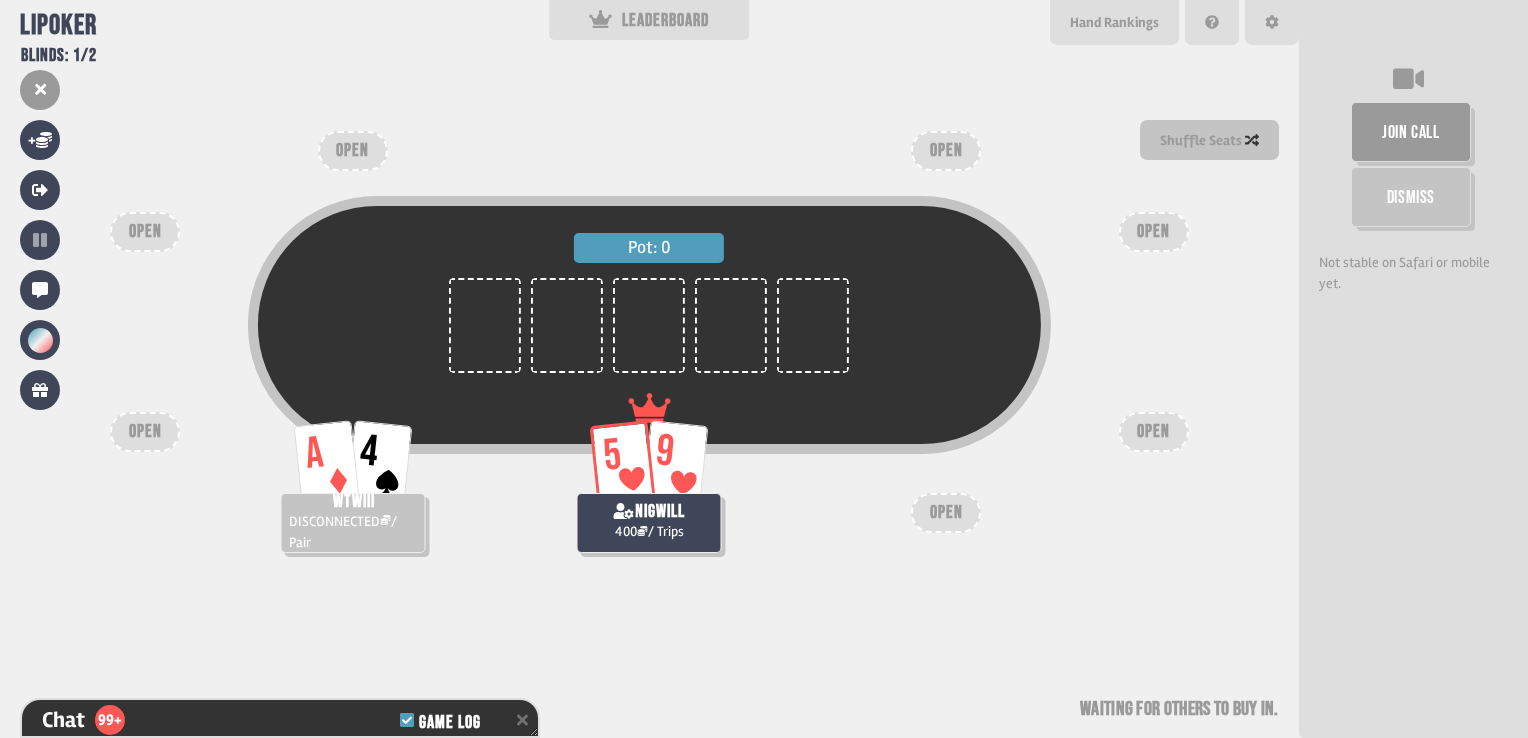 scroll, scrollTop: 100, scrollLeft: 0, axis: vertical 